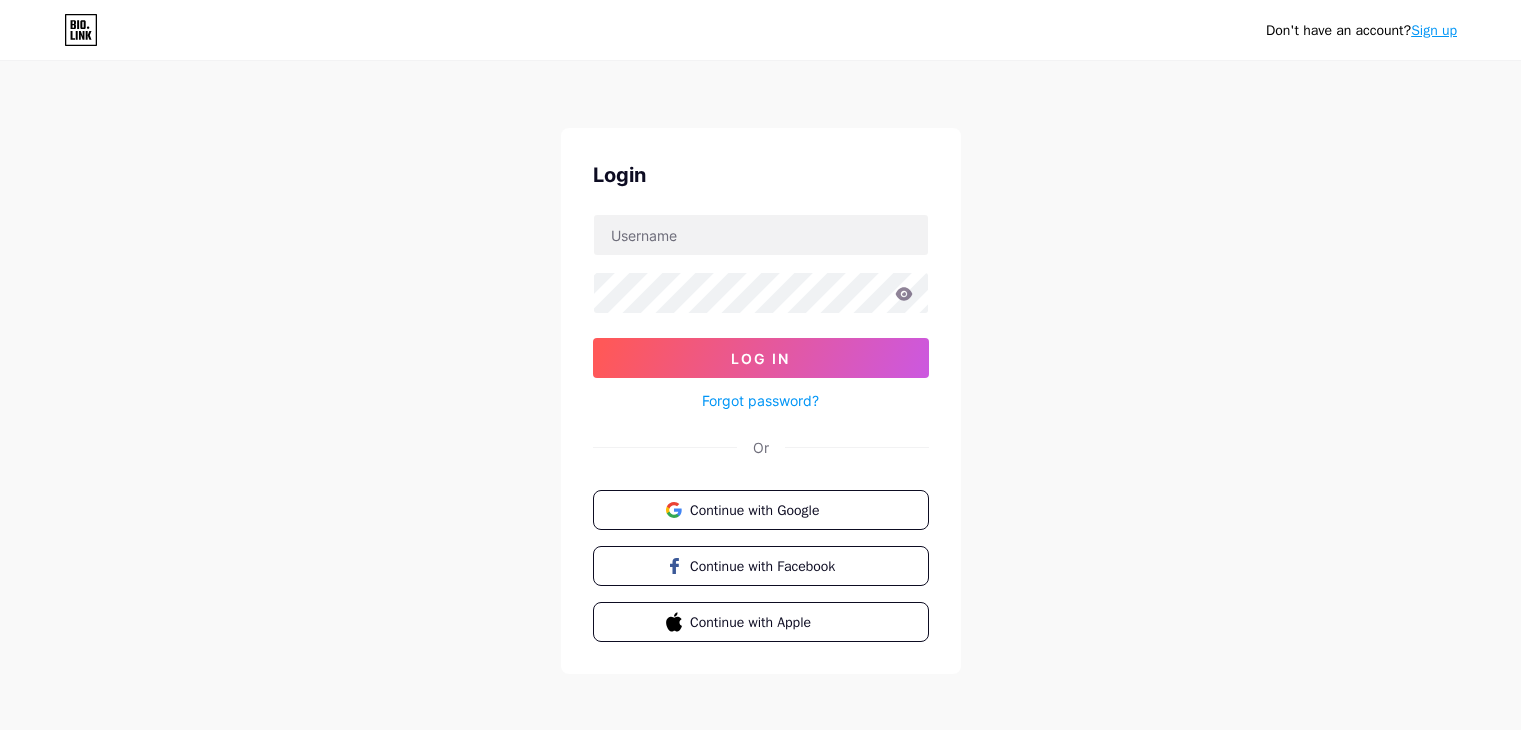 scroll, scrollTop: 0, scrollLeft: 0, axis: both 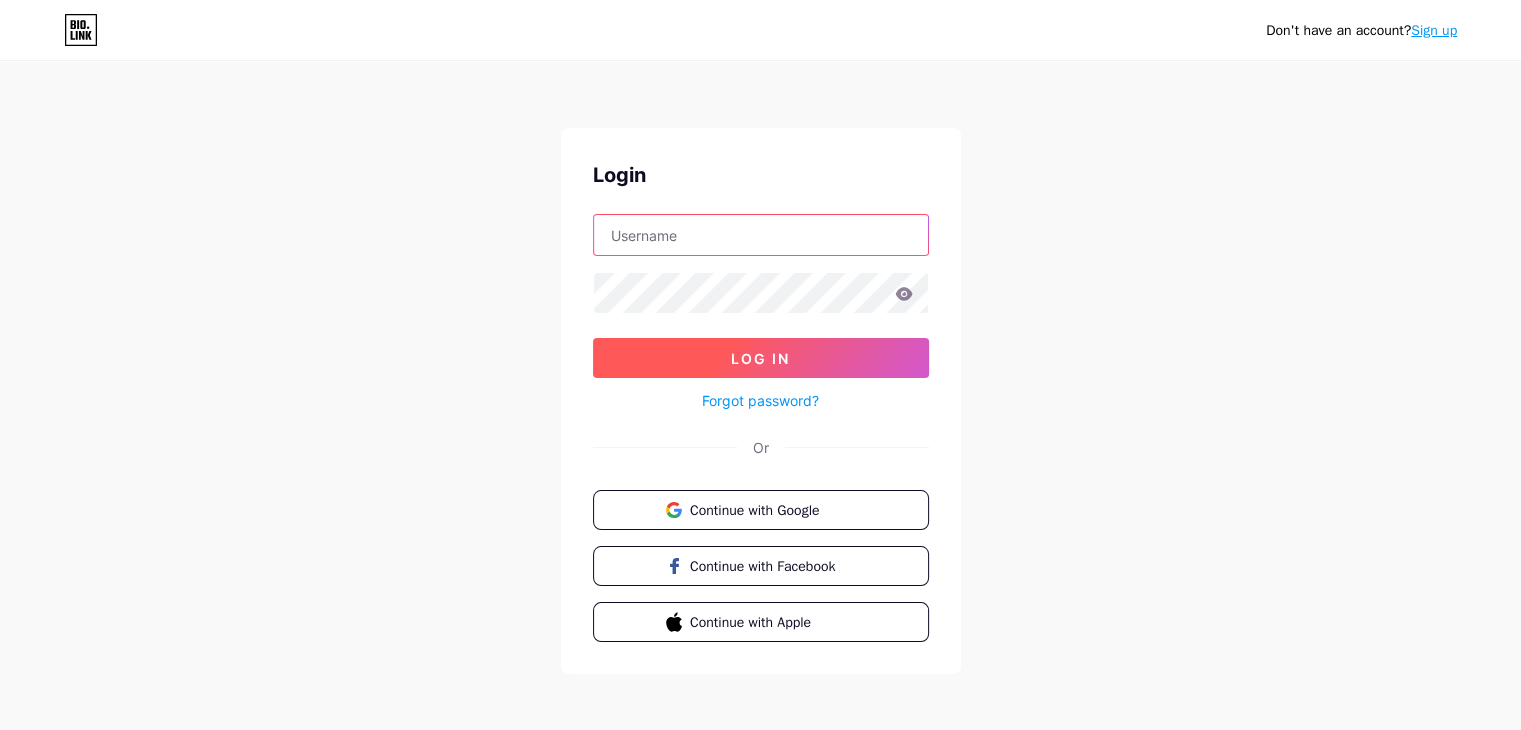type on "[EMAIL]" 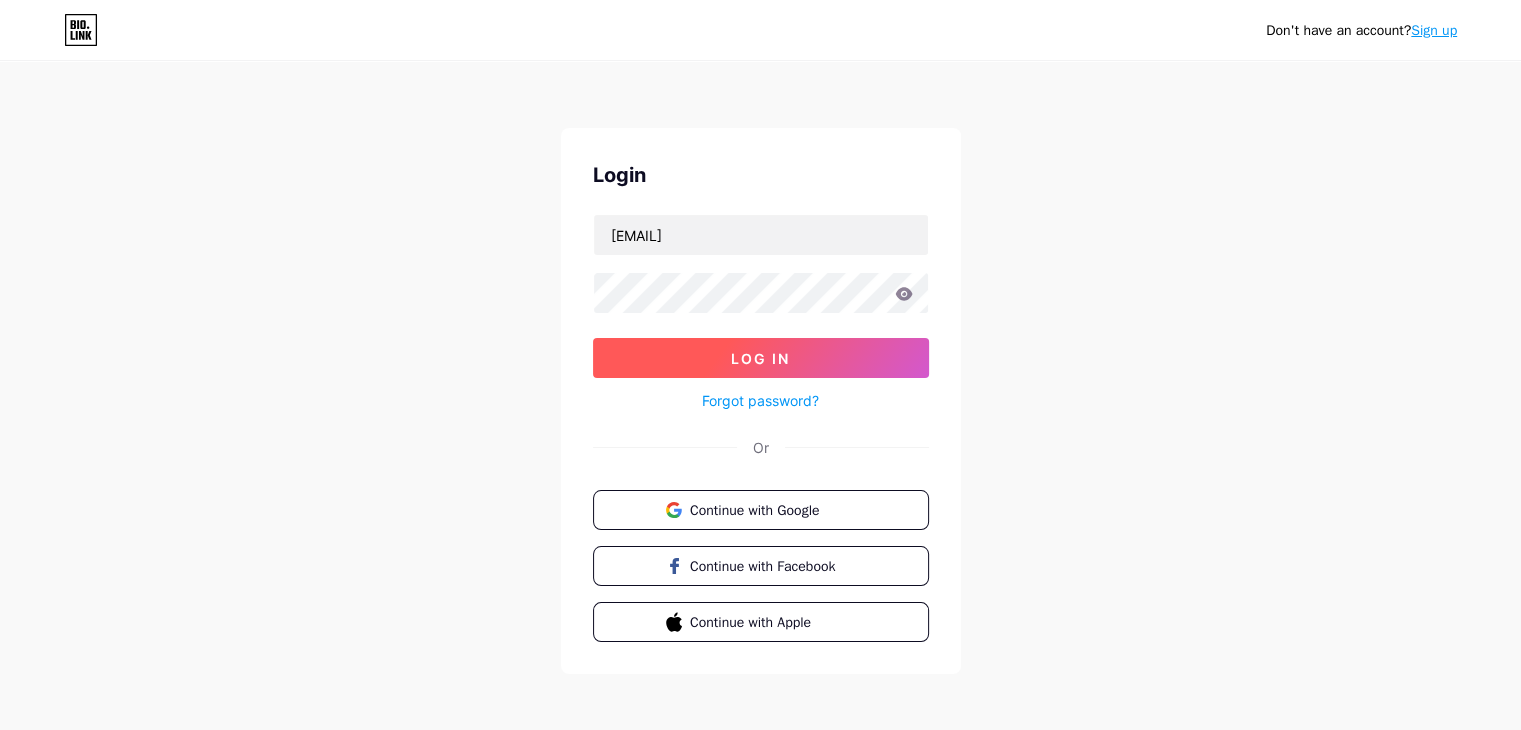 click on "Log In" at bounding box center [761, 358] 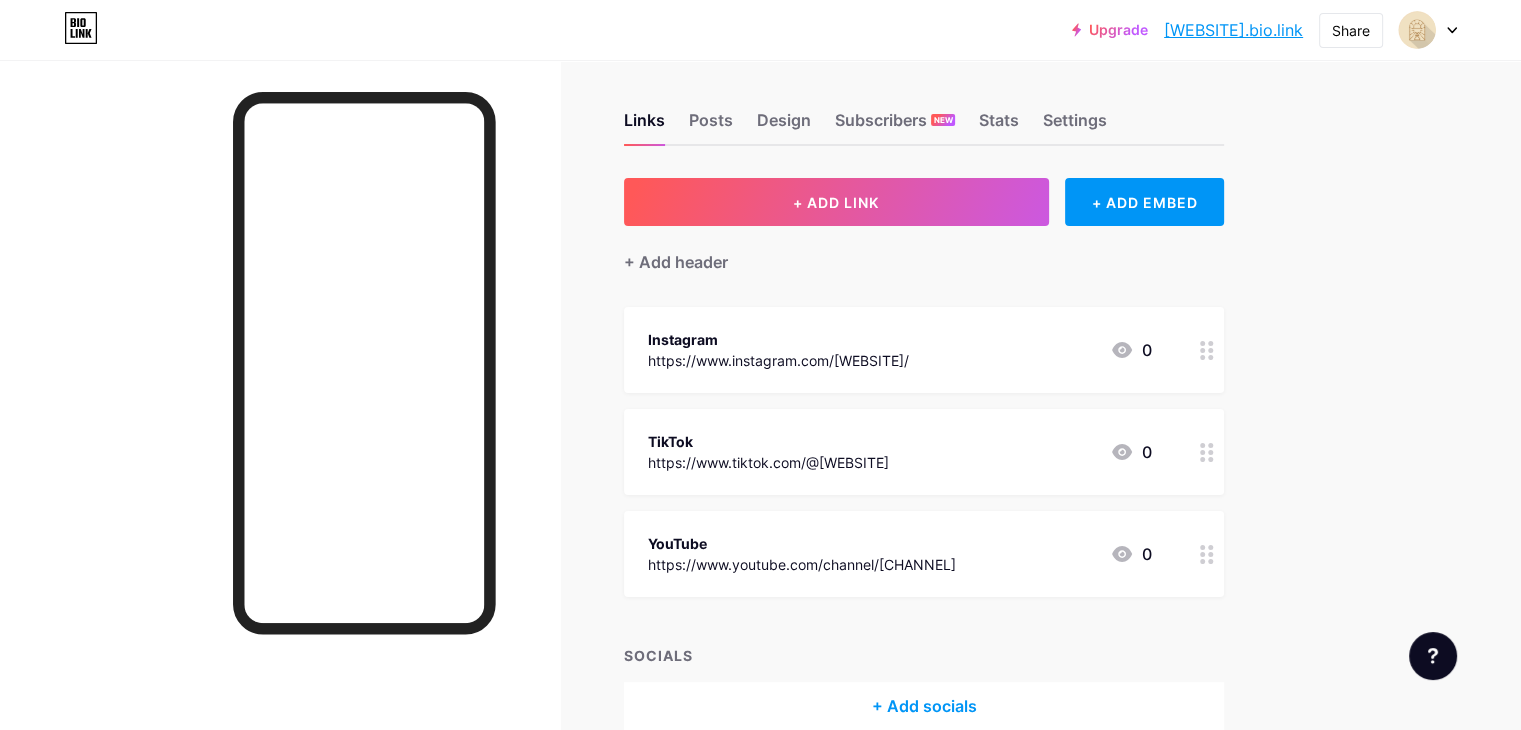 scroll, scrollTop: 0, scrollLeft: 0, axis: both 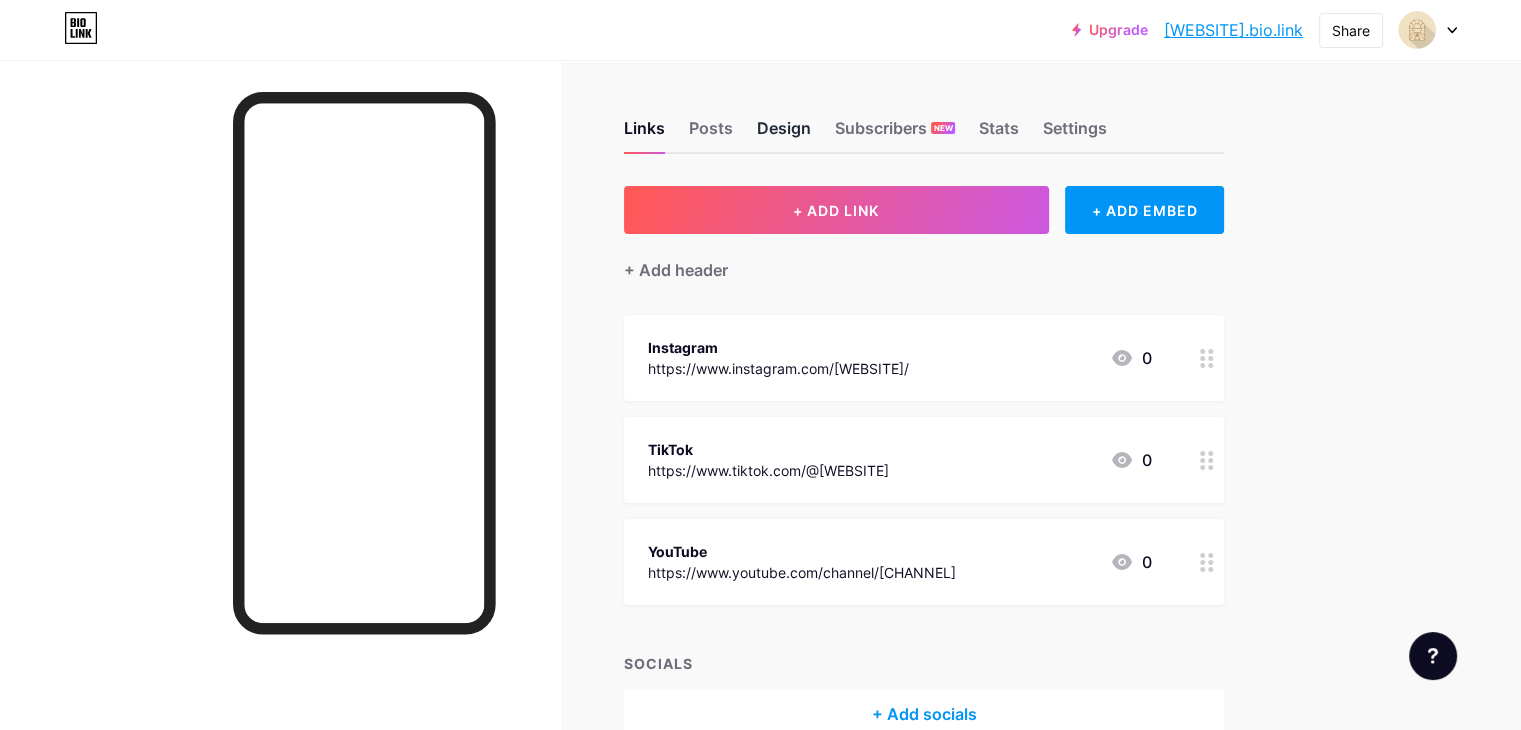 click on "Design" at bounding box center [784, 134] 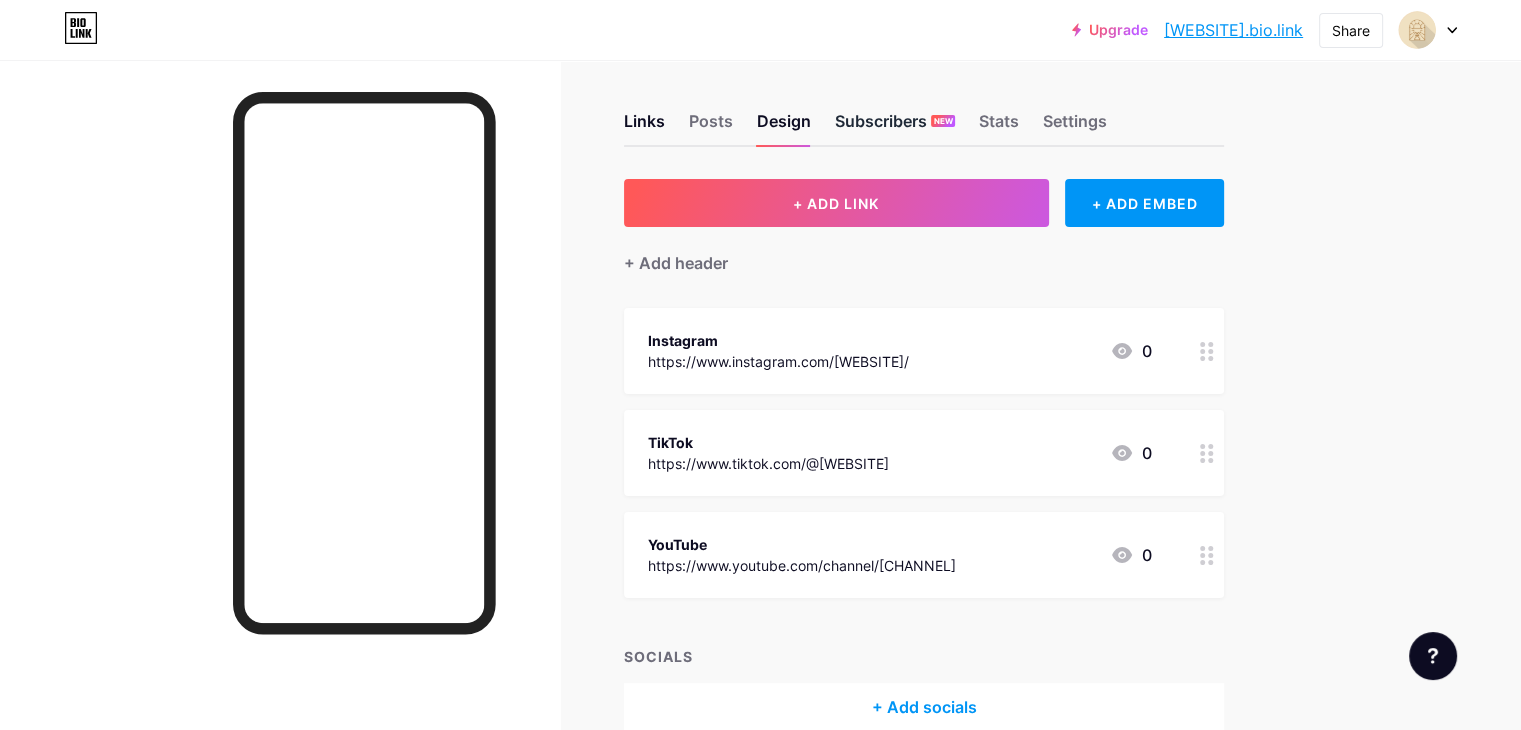 scroll, scrollTop: 0, scrollLeft: 0, axis: both 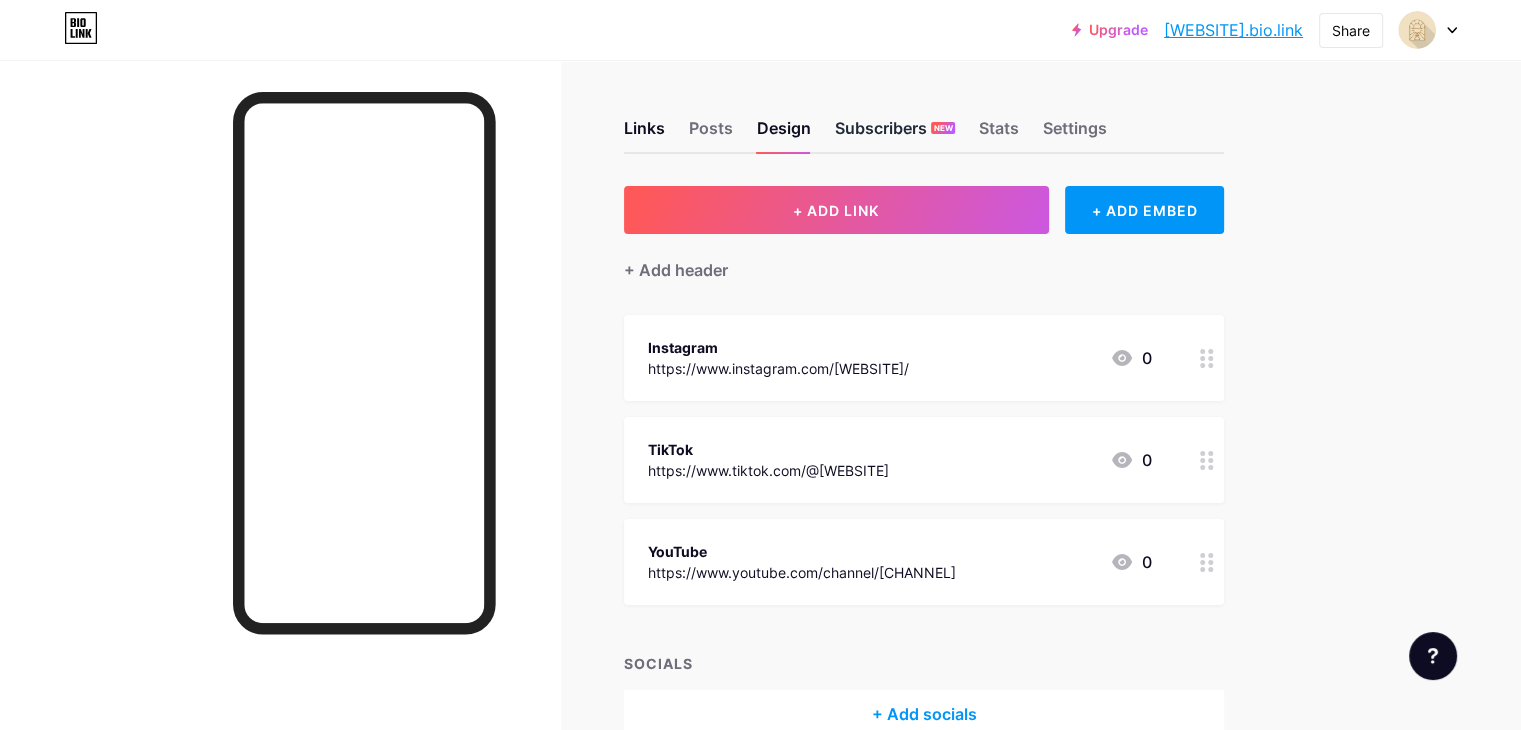 click on "Subscribers
NEW" at bounding box center [895, 134] 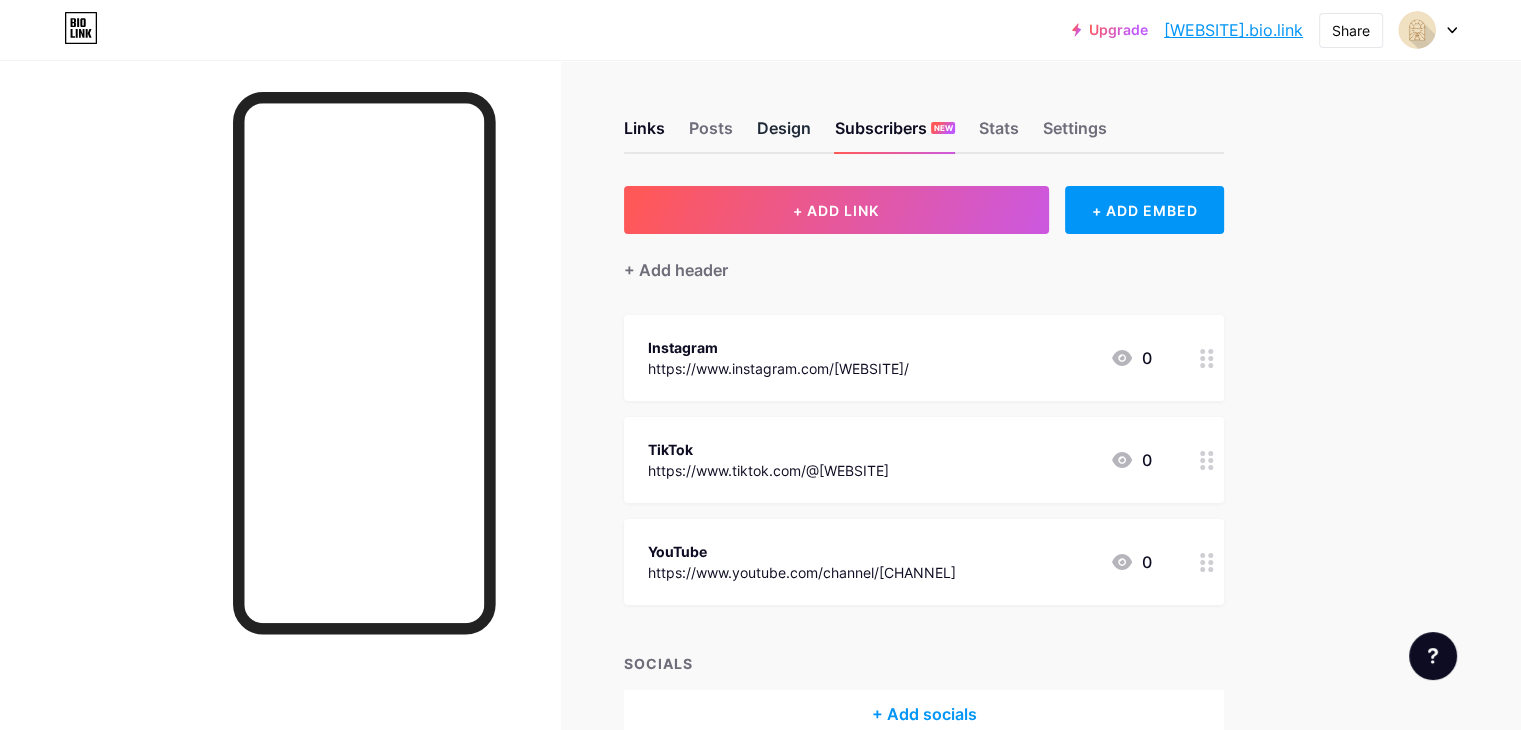 click on "Design" at bounding box center [784, 134] 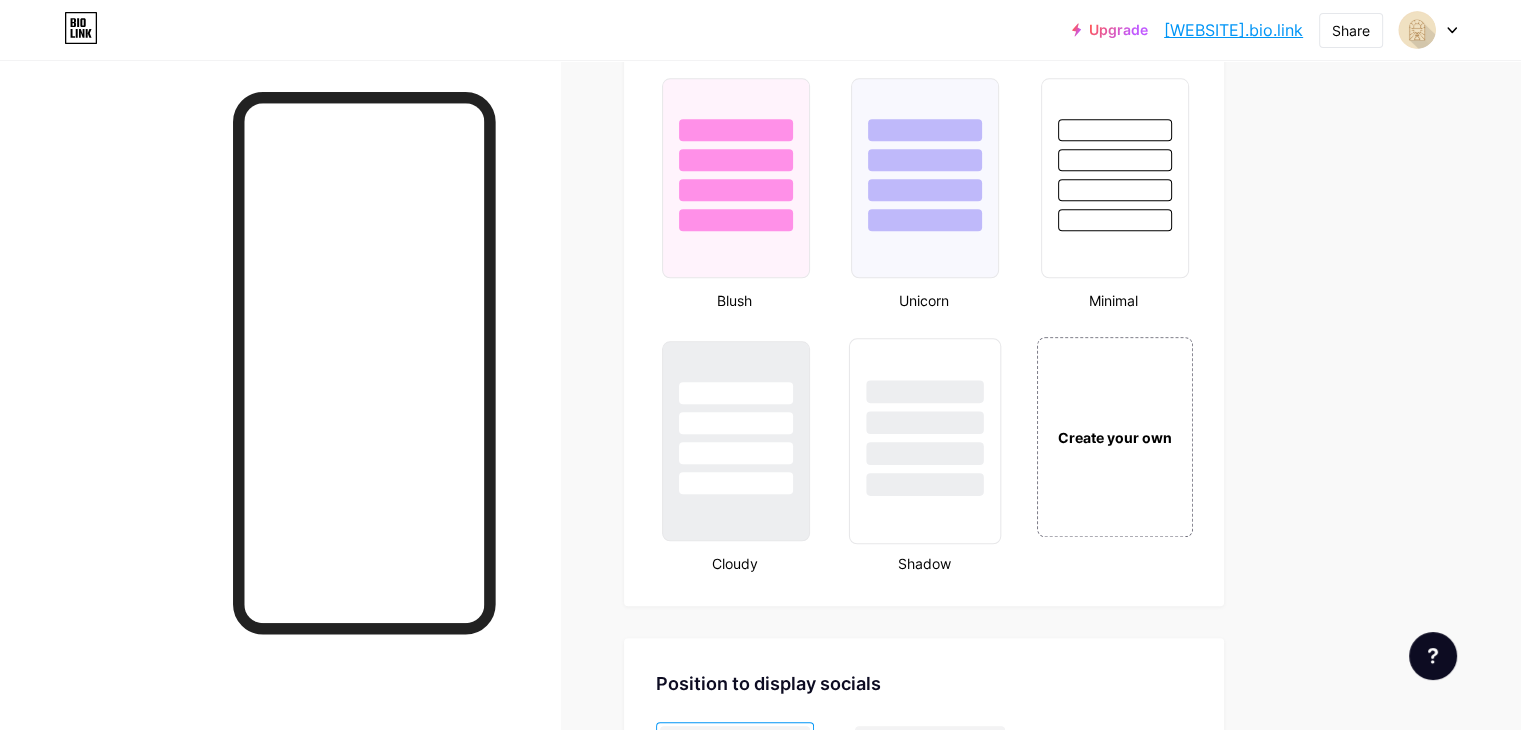 scroll, scrollTop: 2100, scrollLeft: 0, axis: vertical 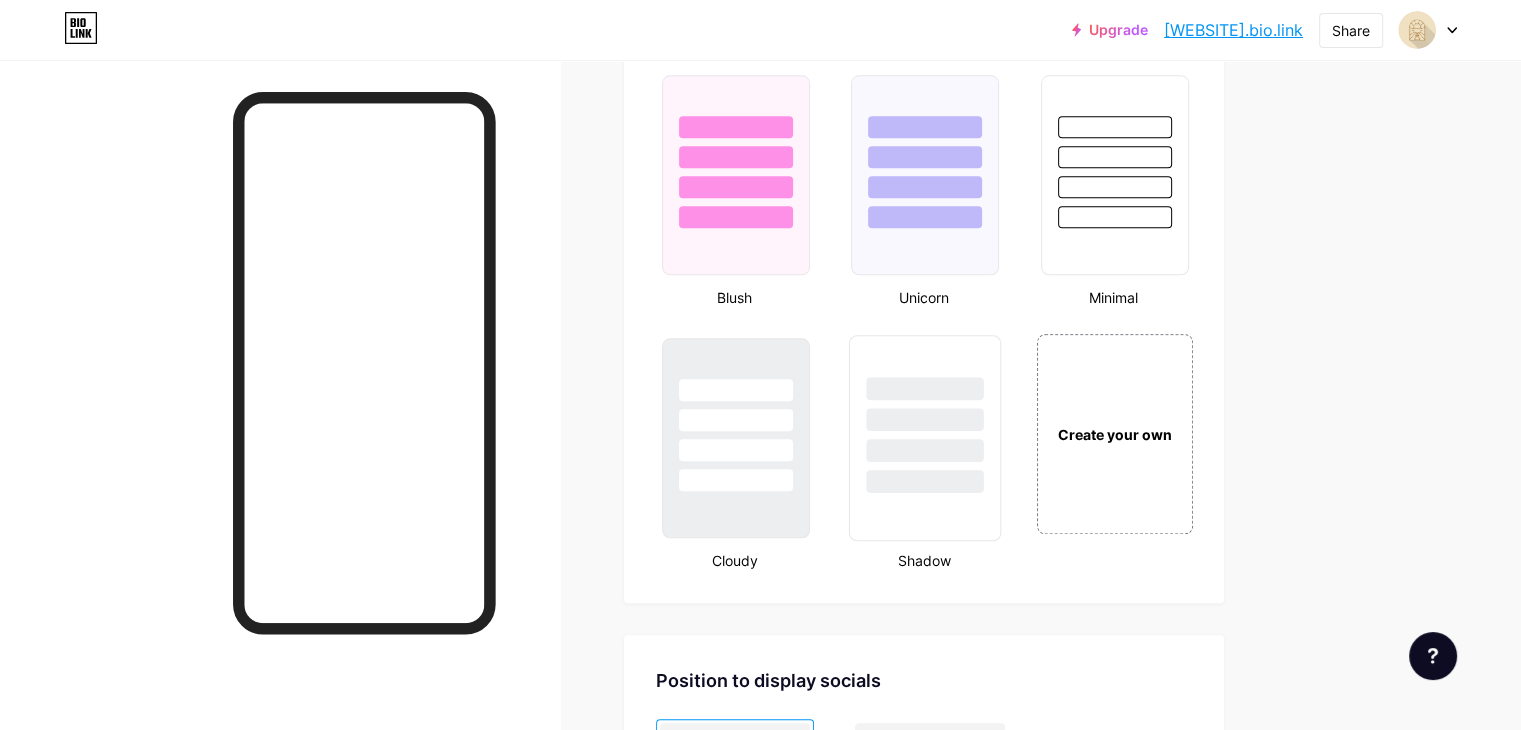 click at bounding box center (925, 450) 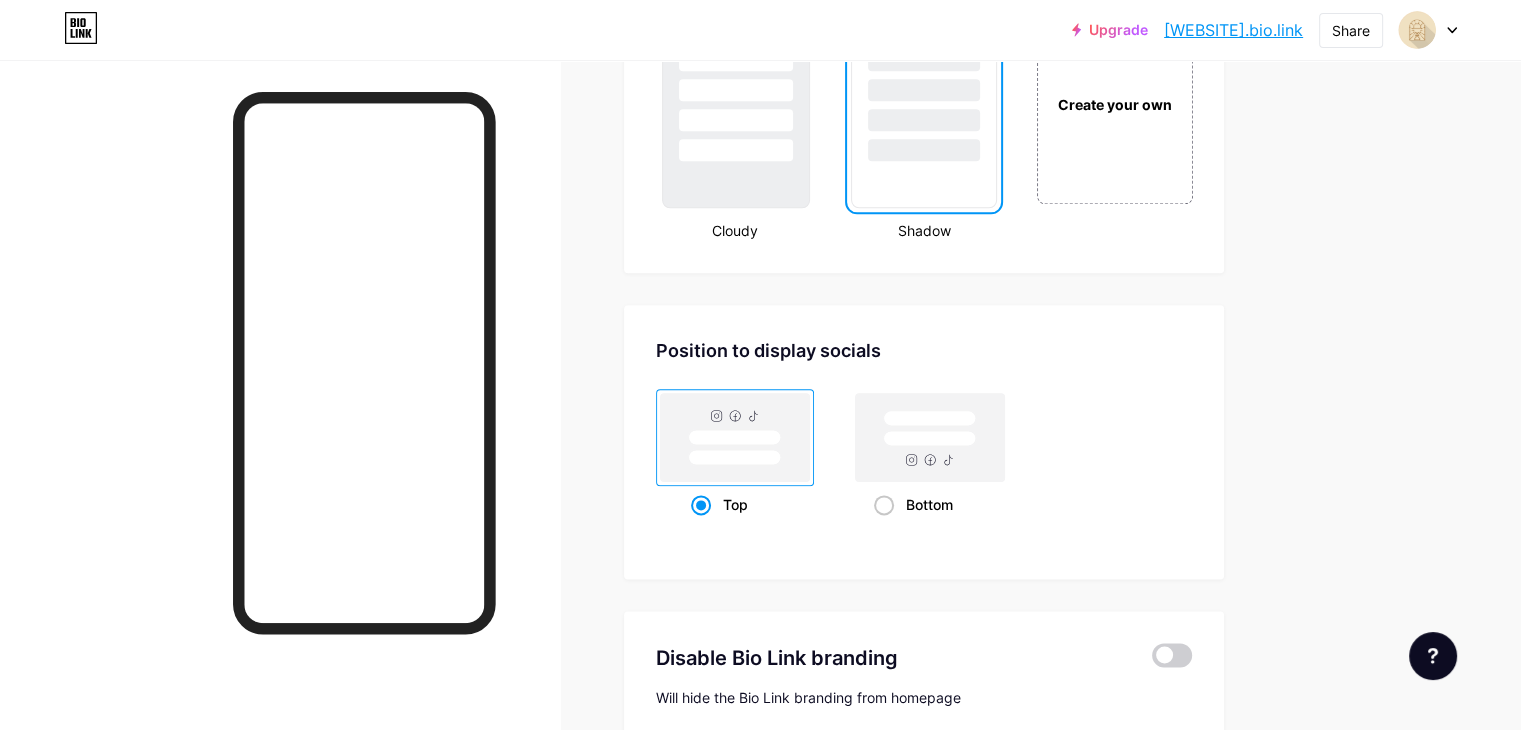scroll, scrollTop: 2660, scrollLeft: 0, axis: vertical 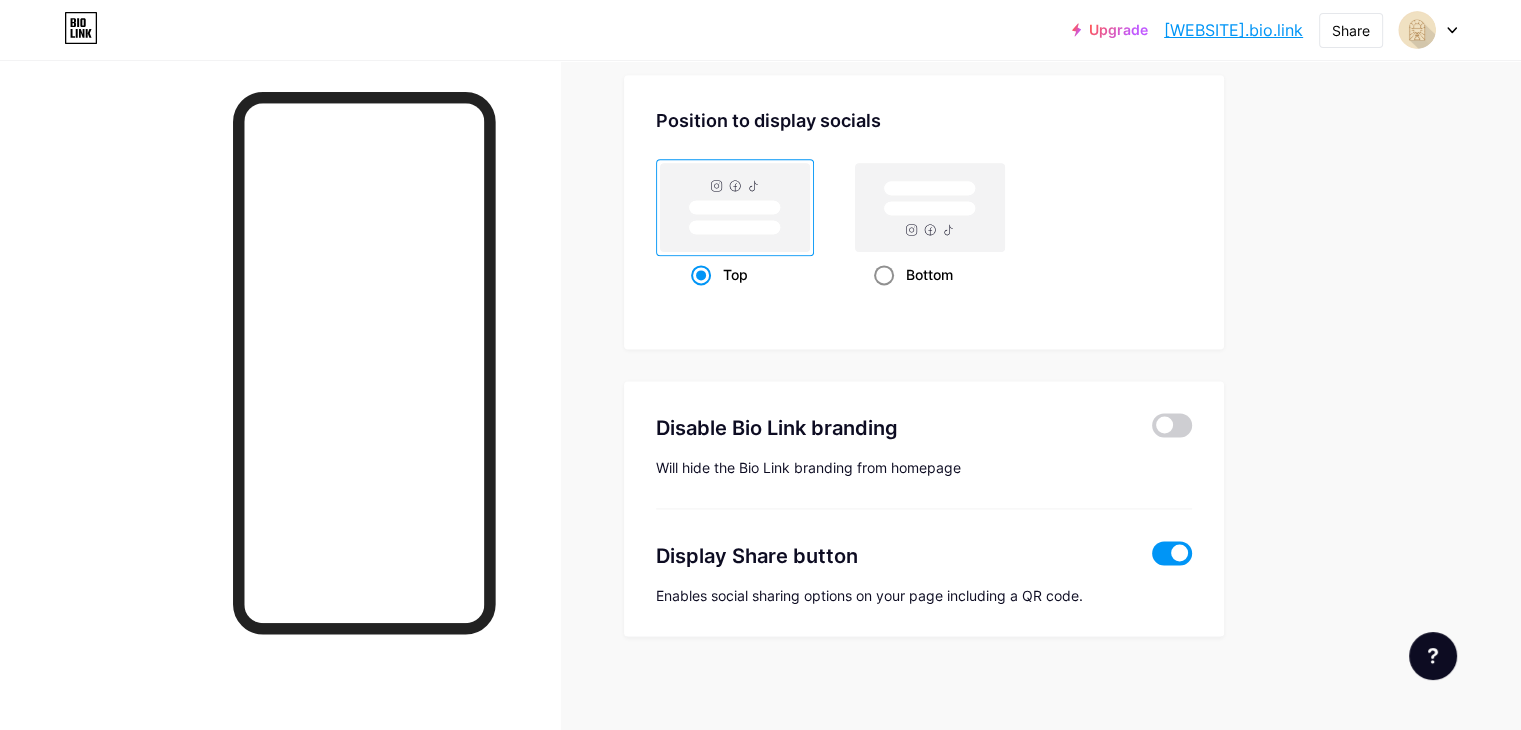 click at bounding box center [884, 275] 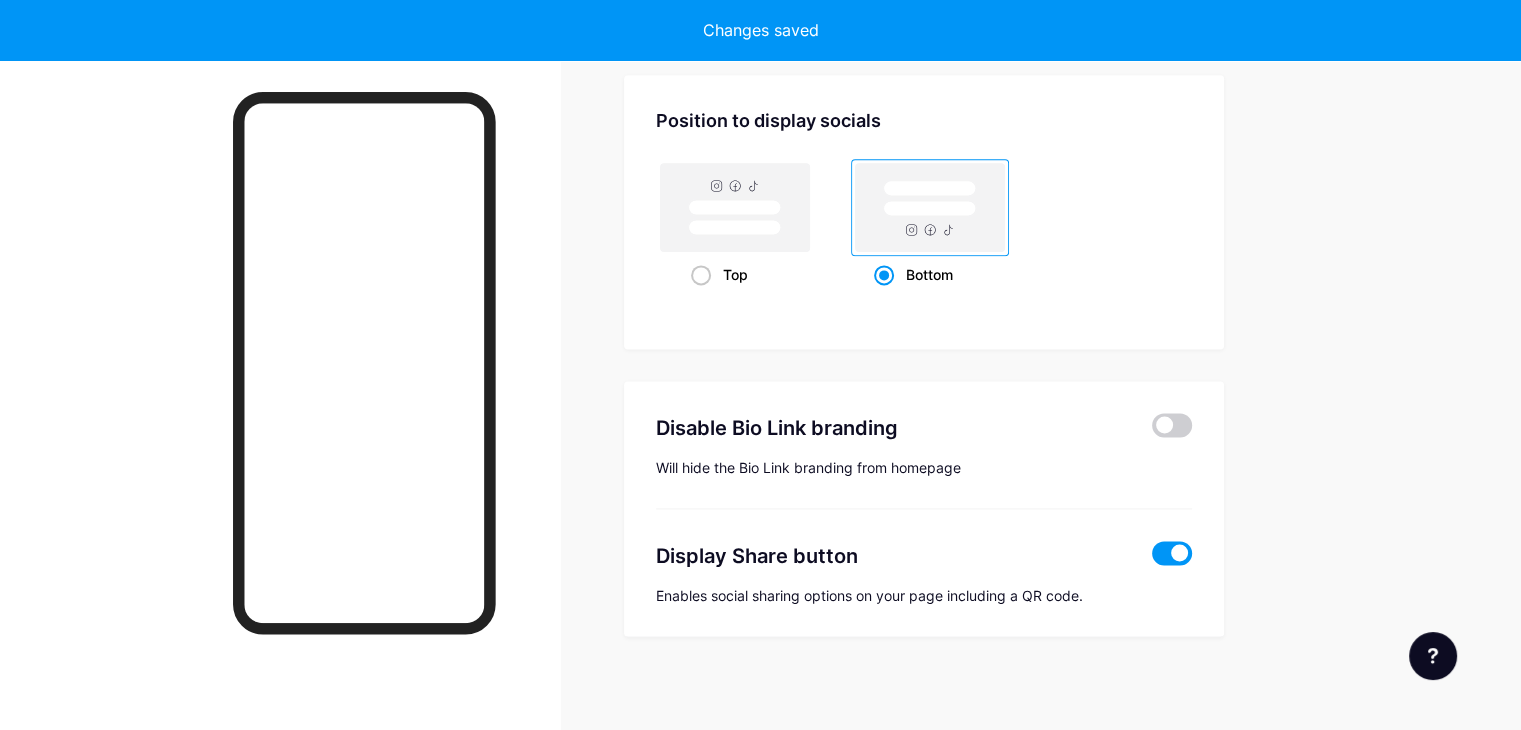 click at bounding box center [1172, 553] 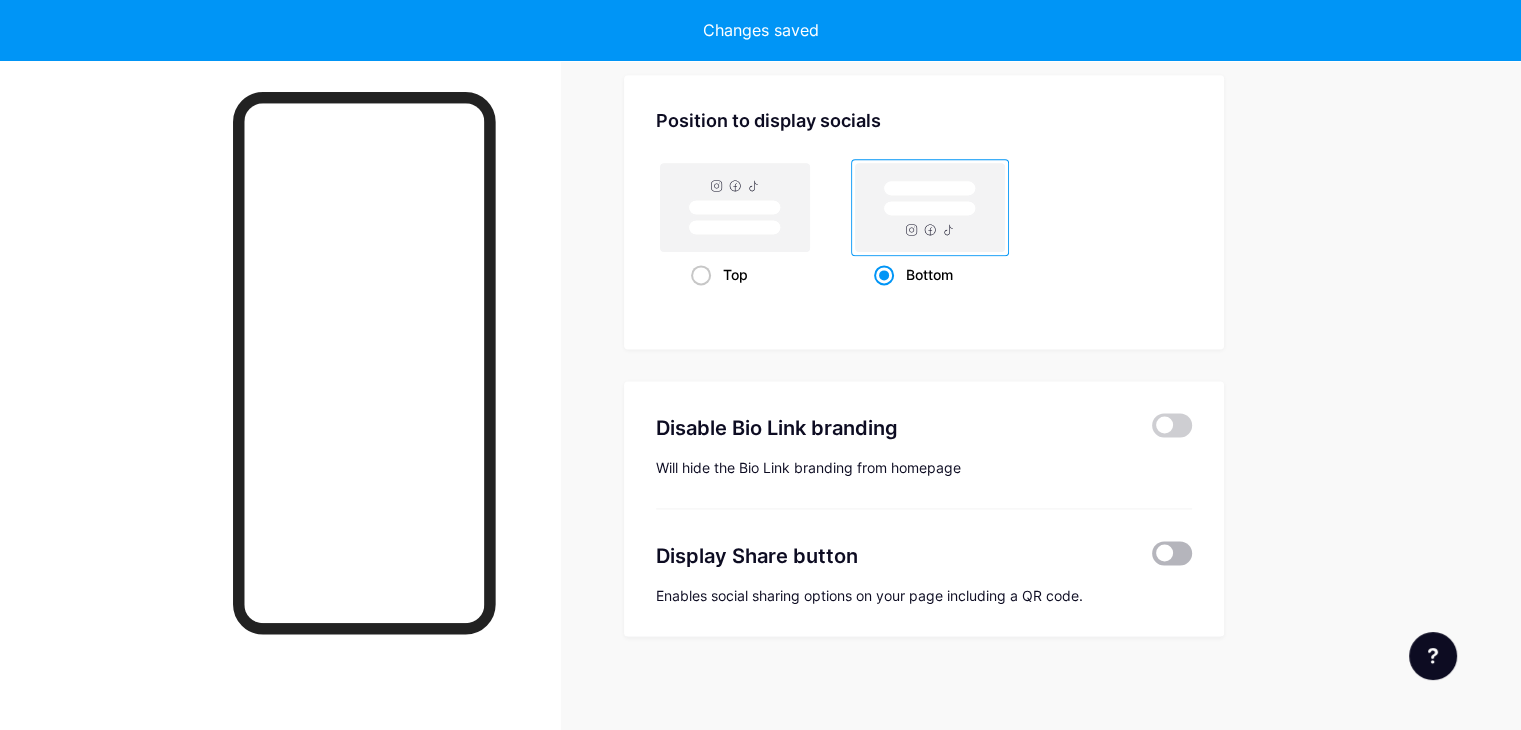 click at bounding box center [1172, 553] 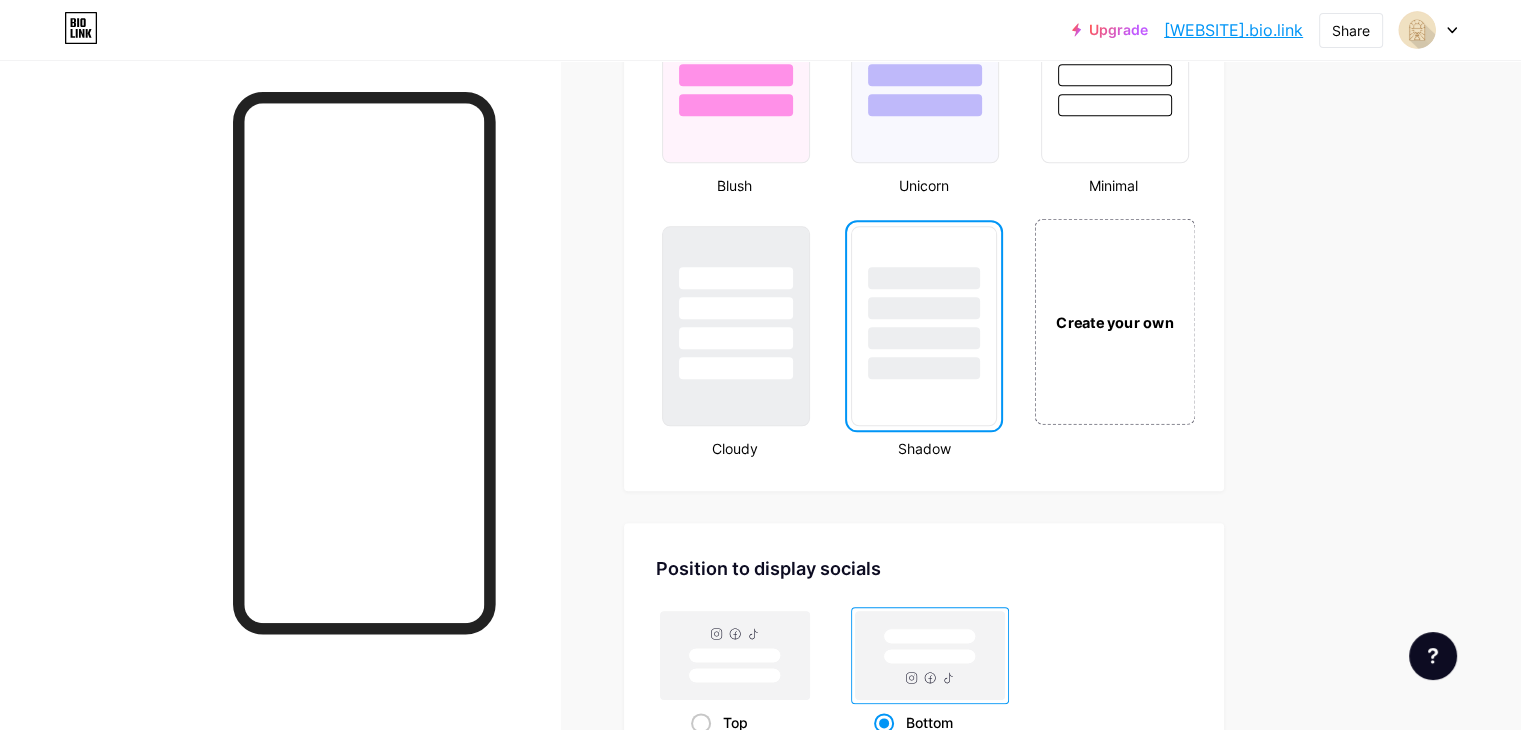 scroll, scrollTop: 2260, scrollLeft: 0, axis: vertical 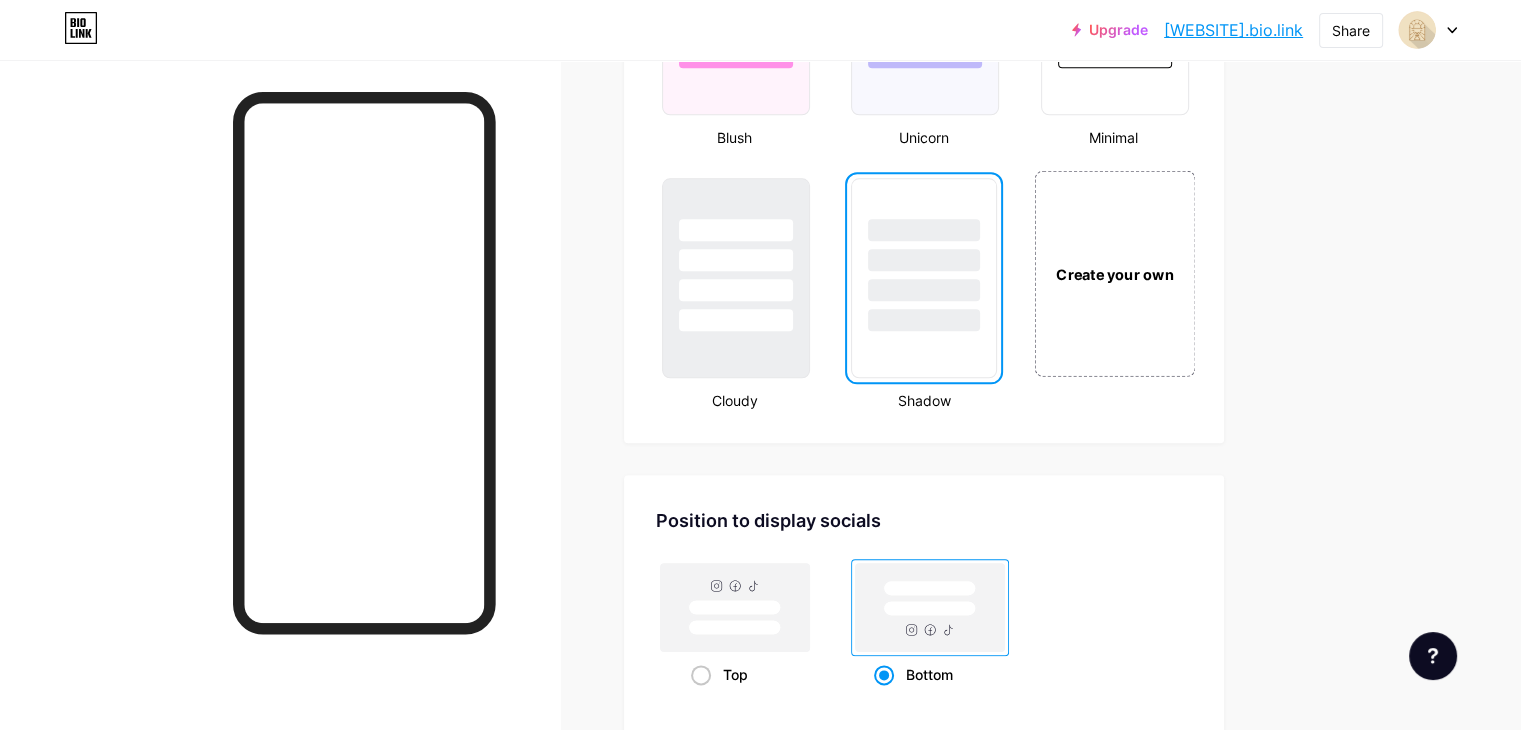 click on "Create your own" at bounding box center (1114, 273) 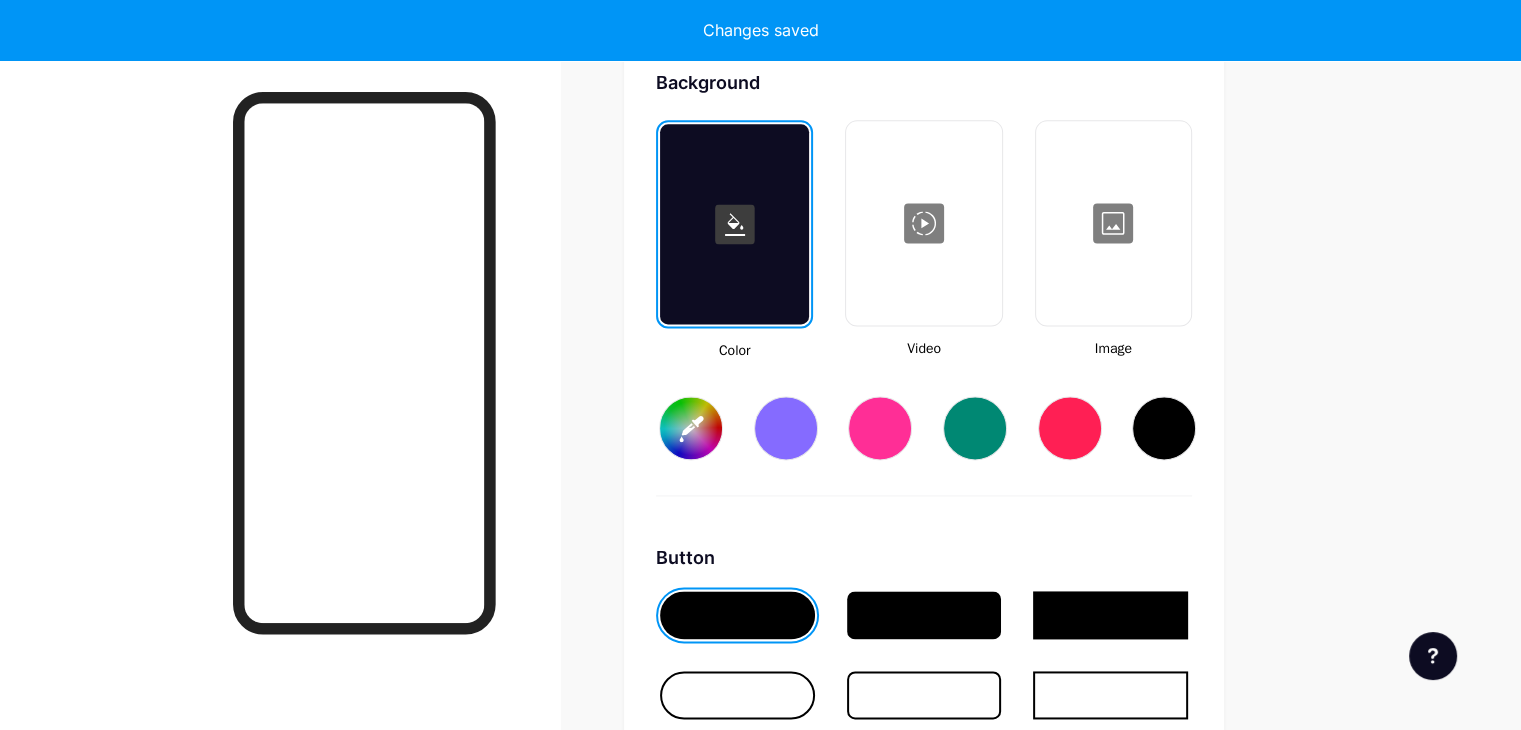 scroll, scrollTop: 2748, scrollLeft: 0, axis: vertical 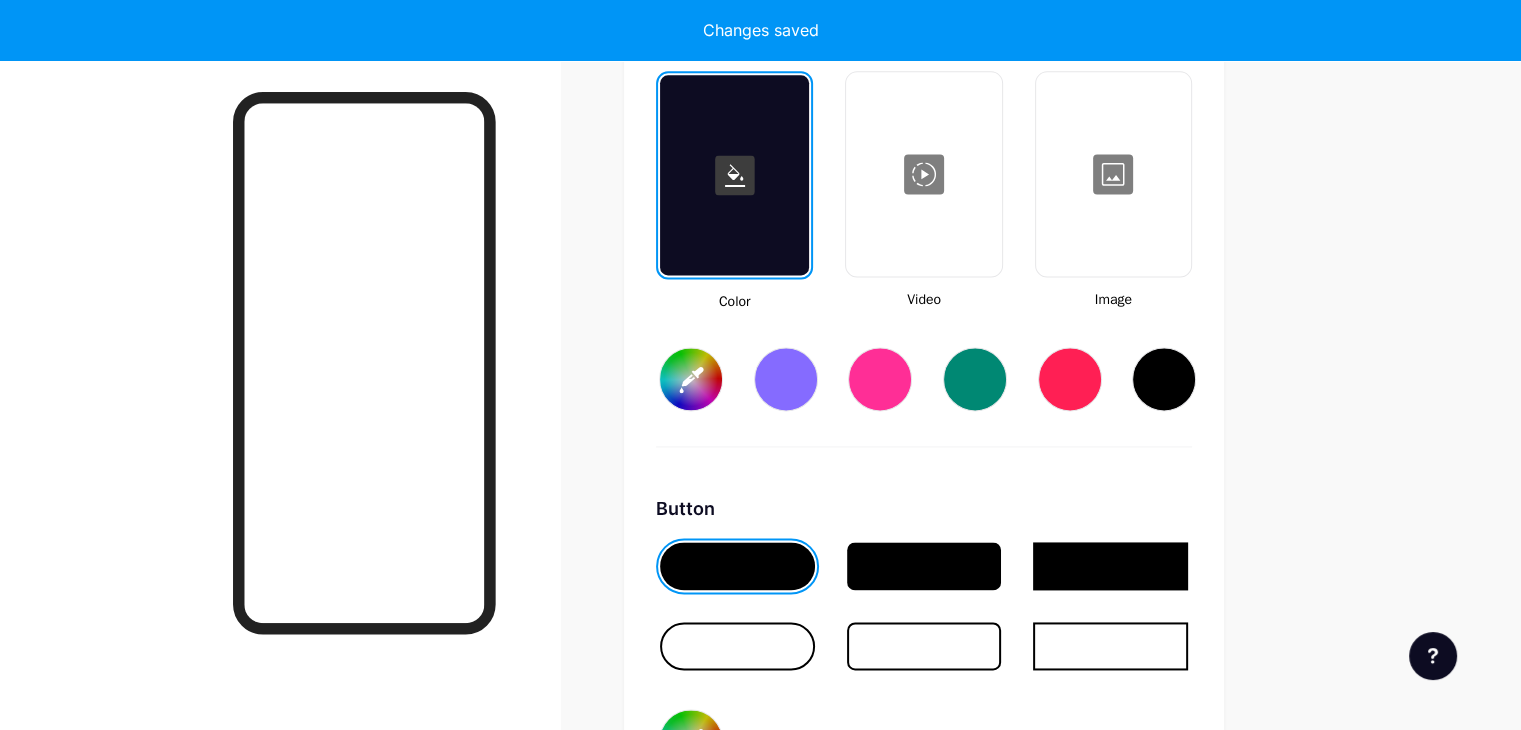 type on "#ffffff" 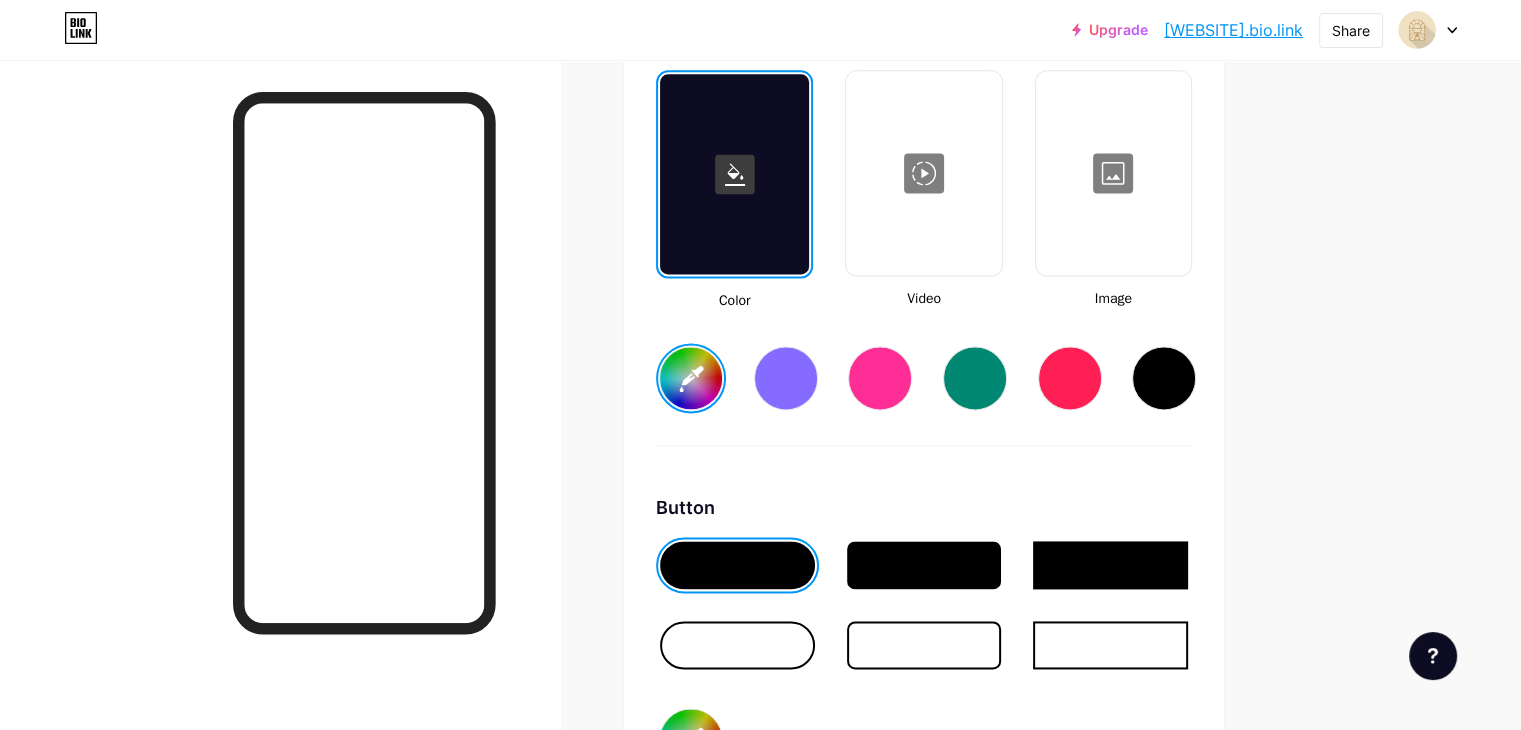 click 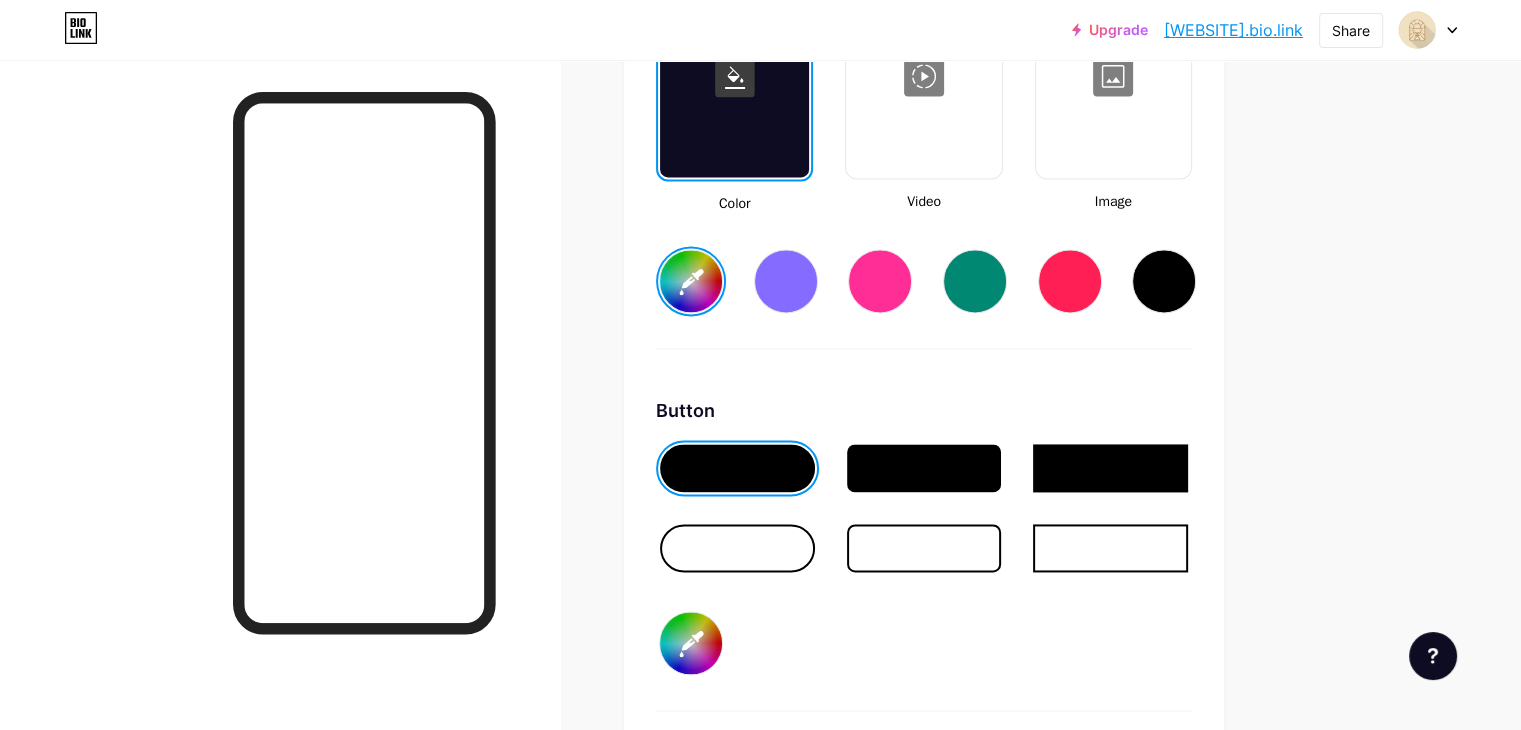 scroll, scrollTop: 2848, scrollLeft: 0, axis: vertical 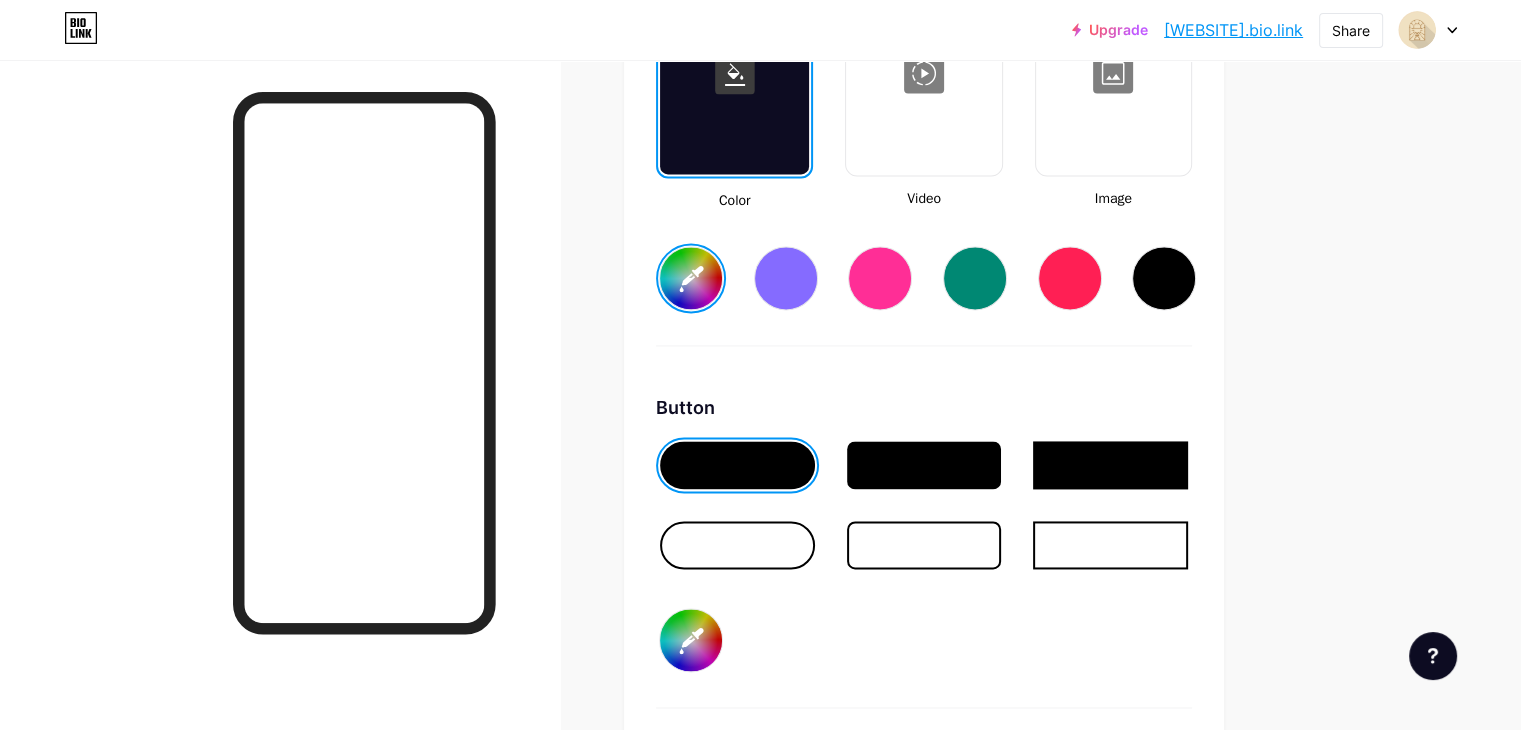 click on "#ffffff" at bounding box center (691, 278) 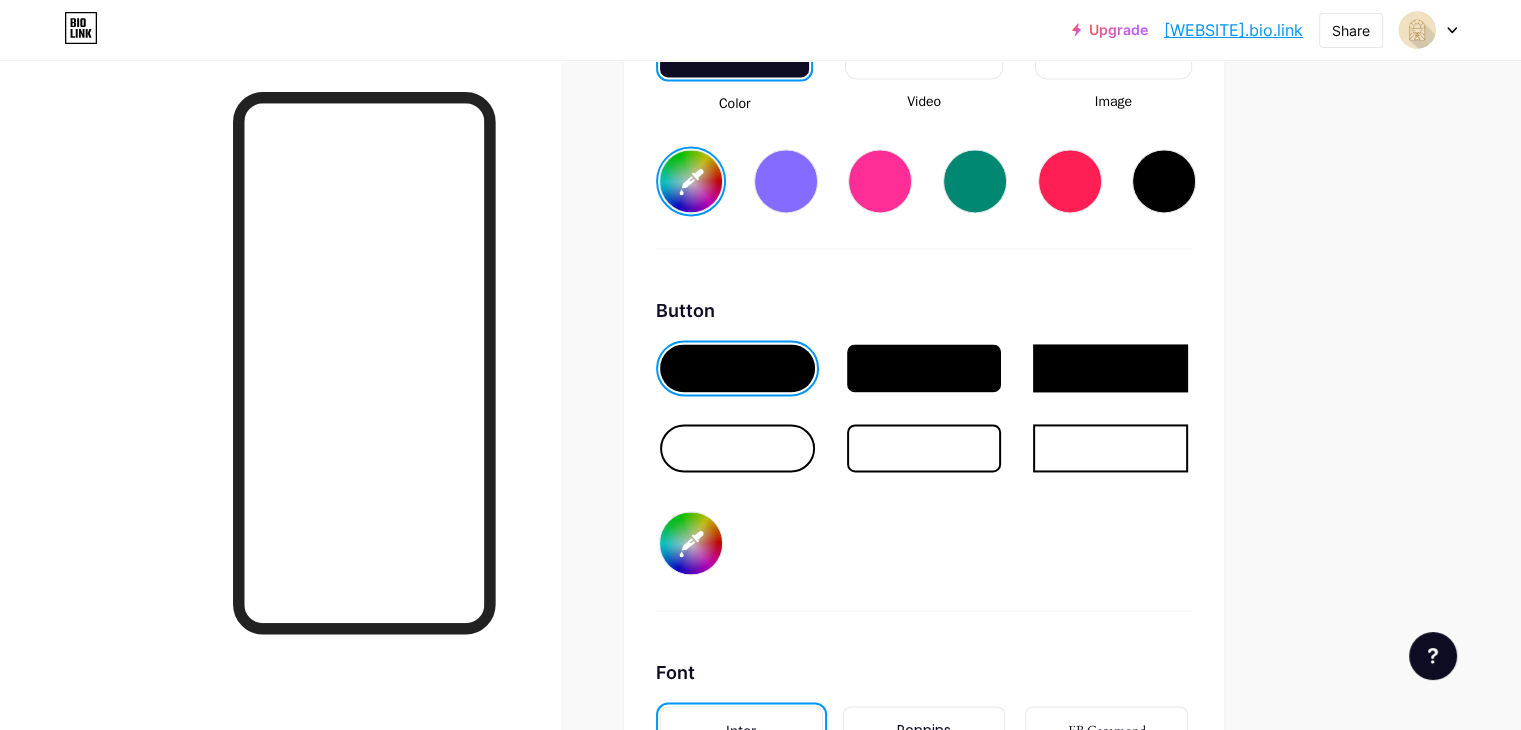 scroll, scrollTop: 2948, scrollLeft: 0, axis: vertical 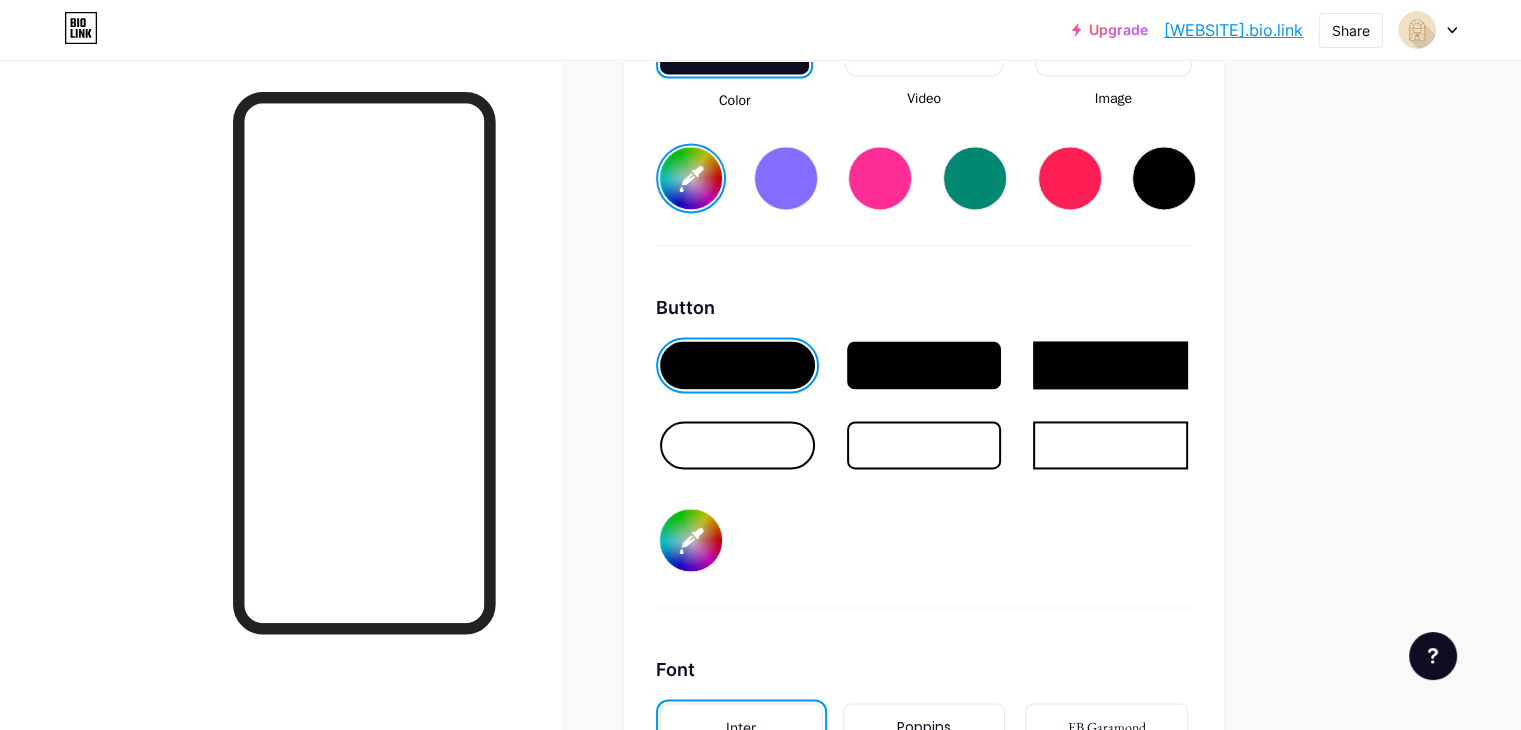 click at bounding box center (924, 445) 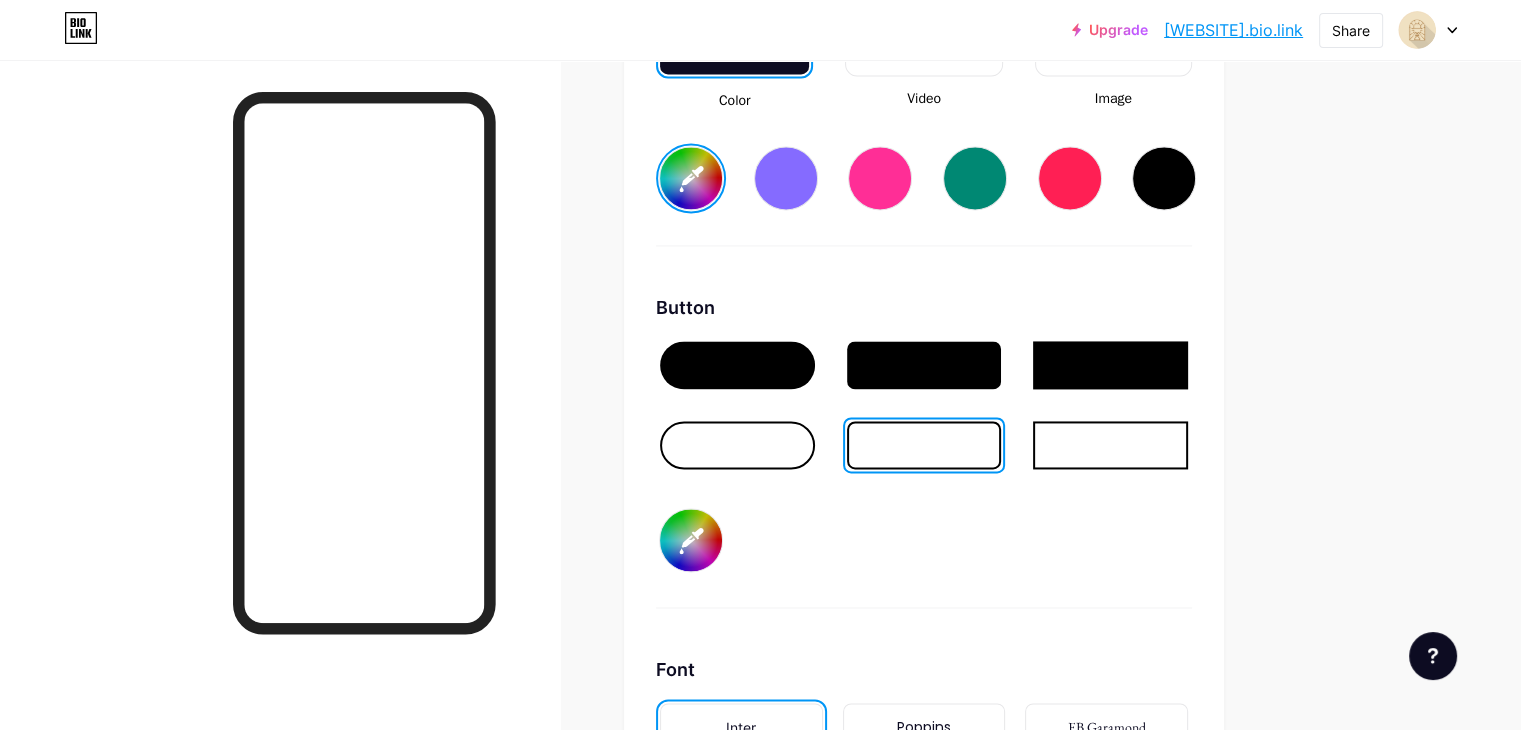 click on "#000000" at bounding box center (691, 540) 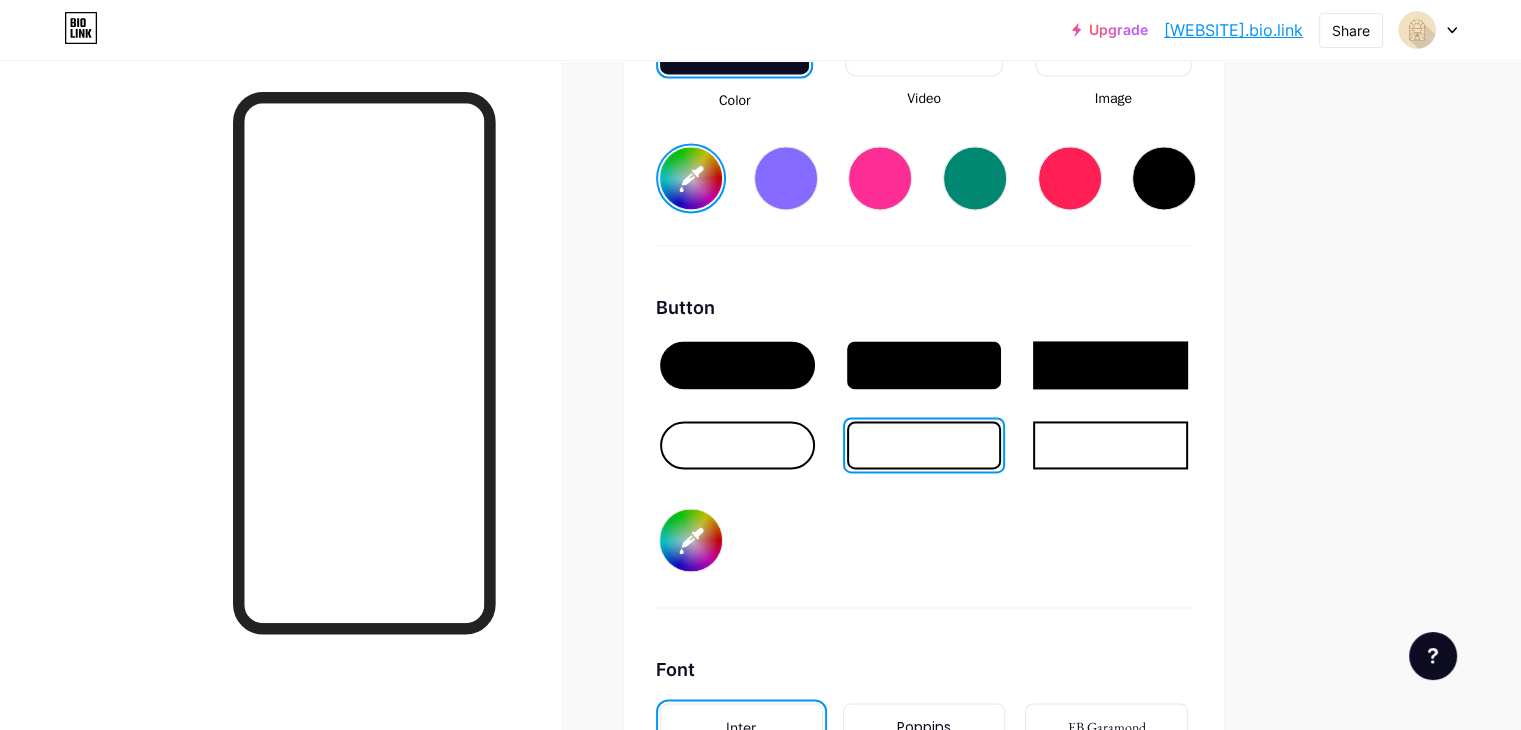 type on "#f0e1c2" 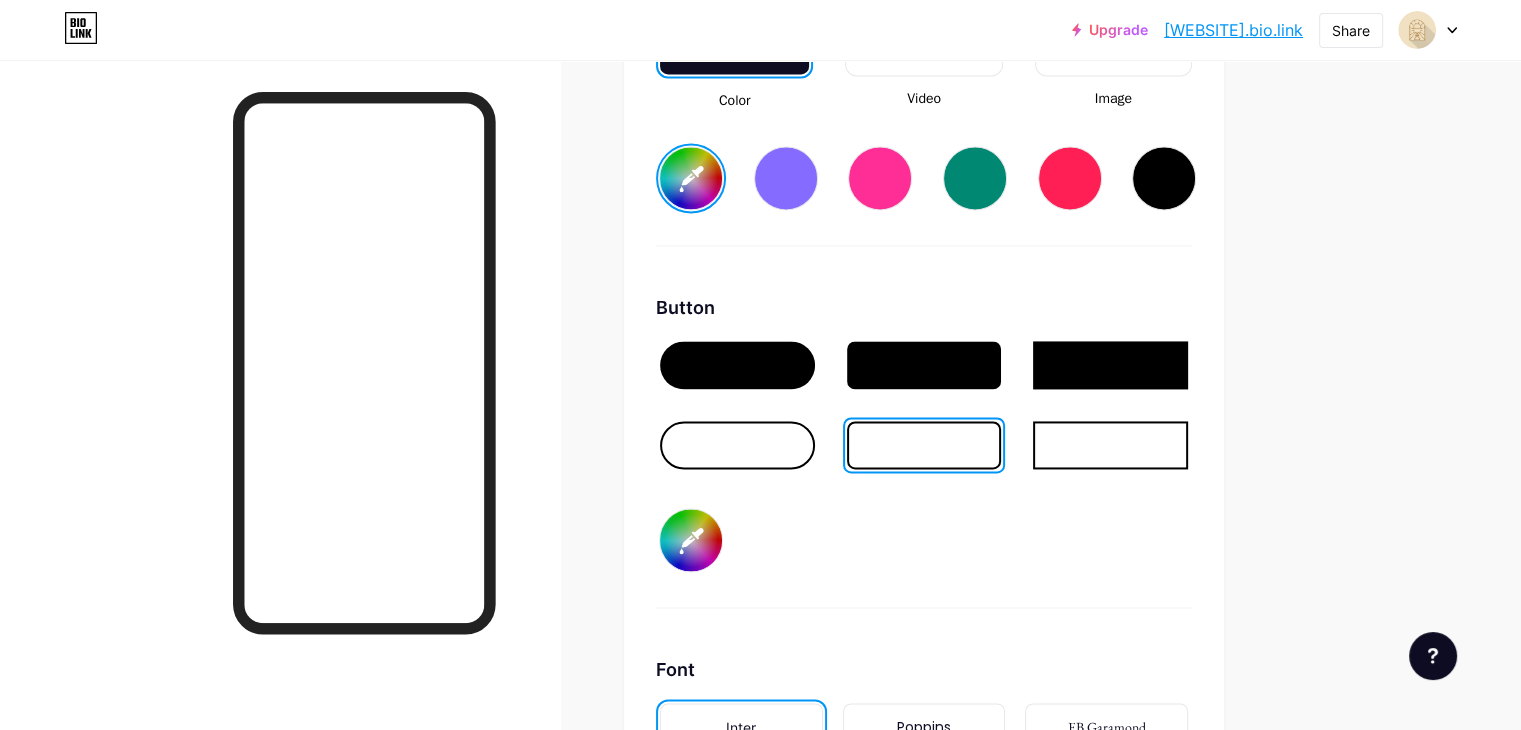 type on "#b18550" 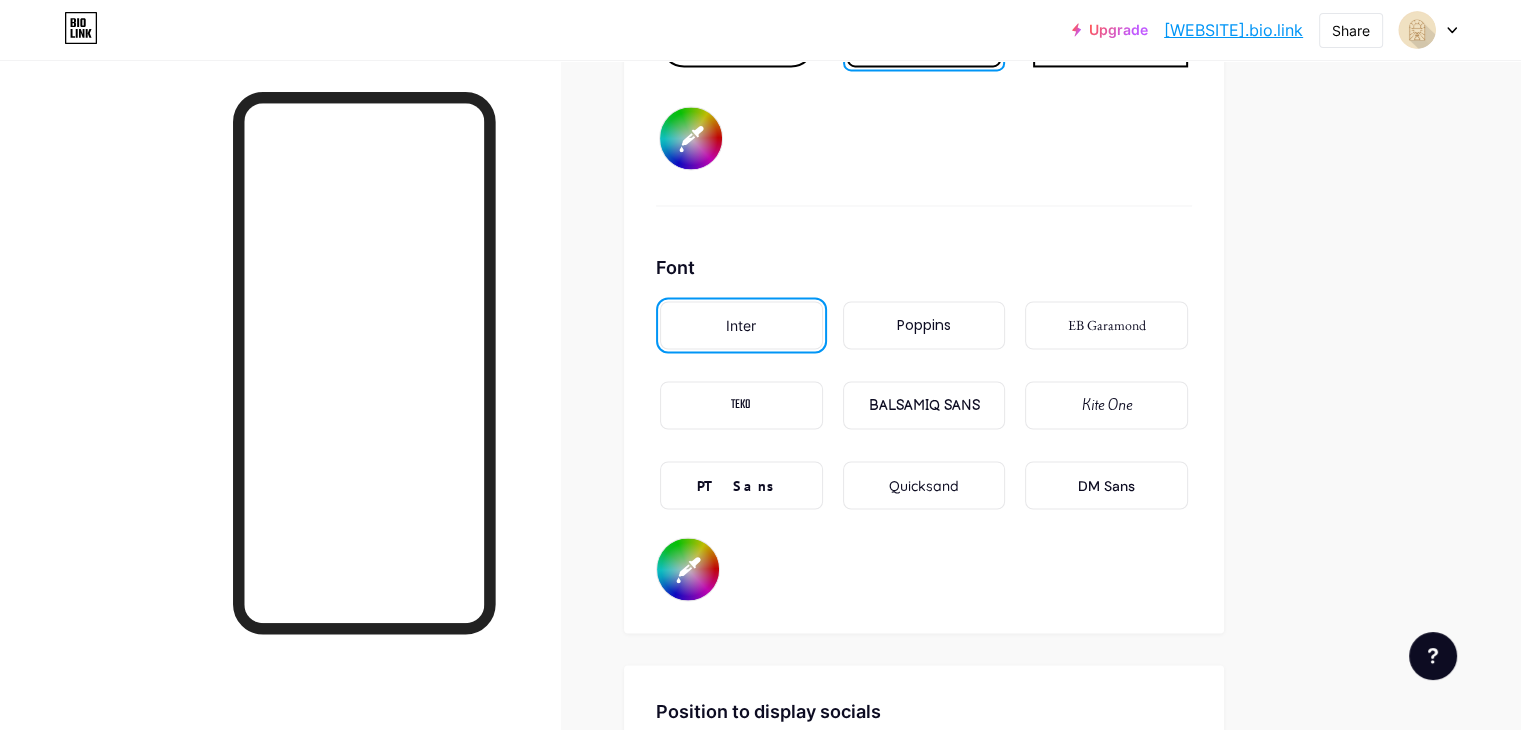 scroll, scrollTop: 3348, scrollLeft: 0, axis: vertical 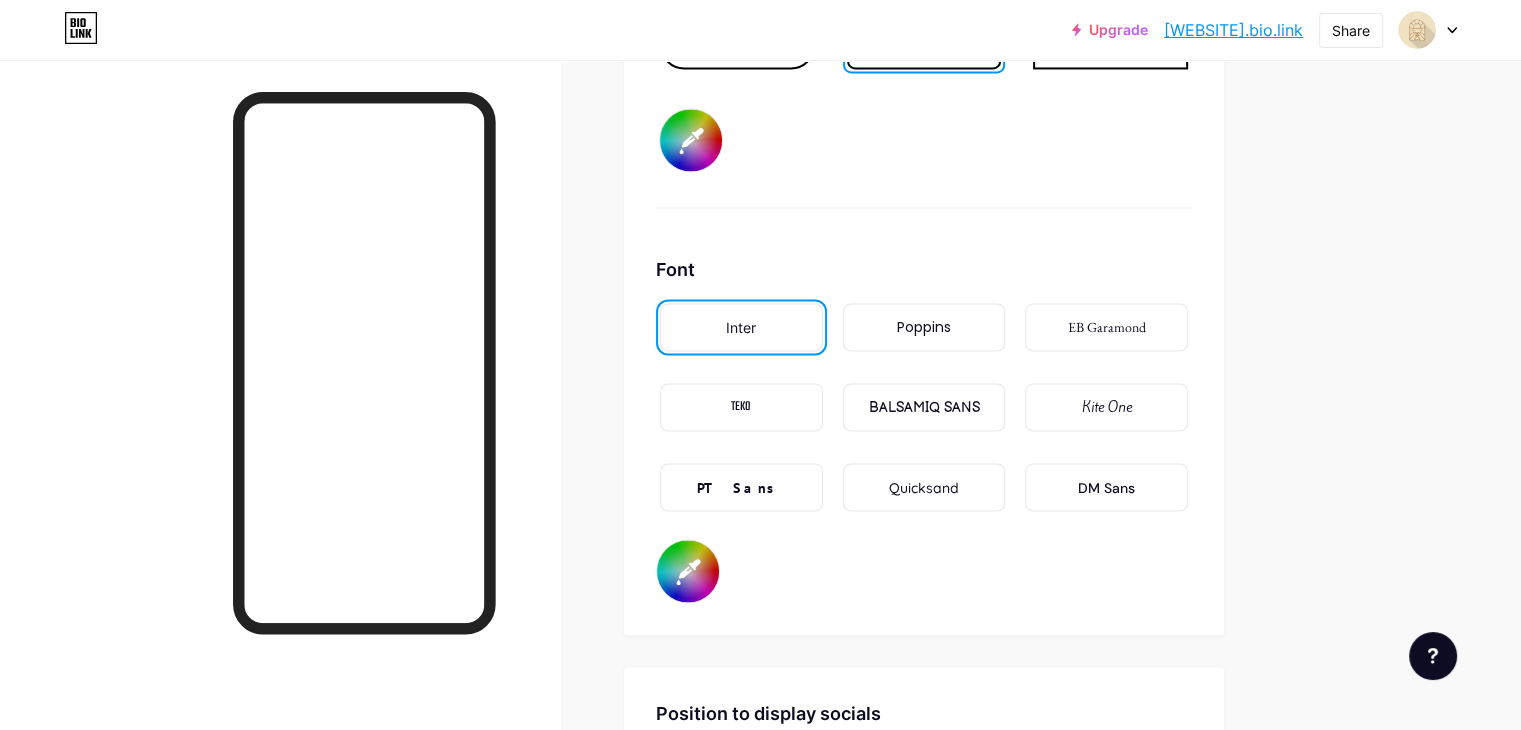 click on "Kite One" at bounding box center [1107, 407] 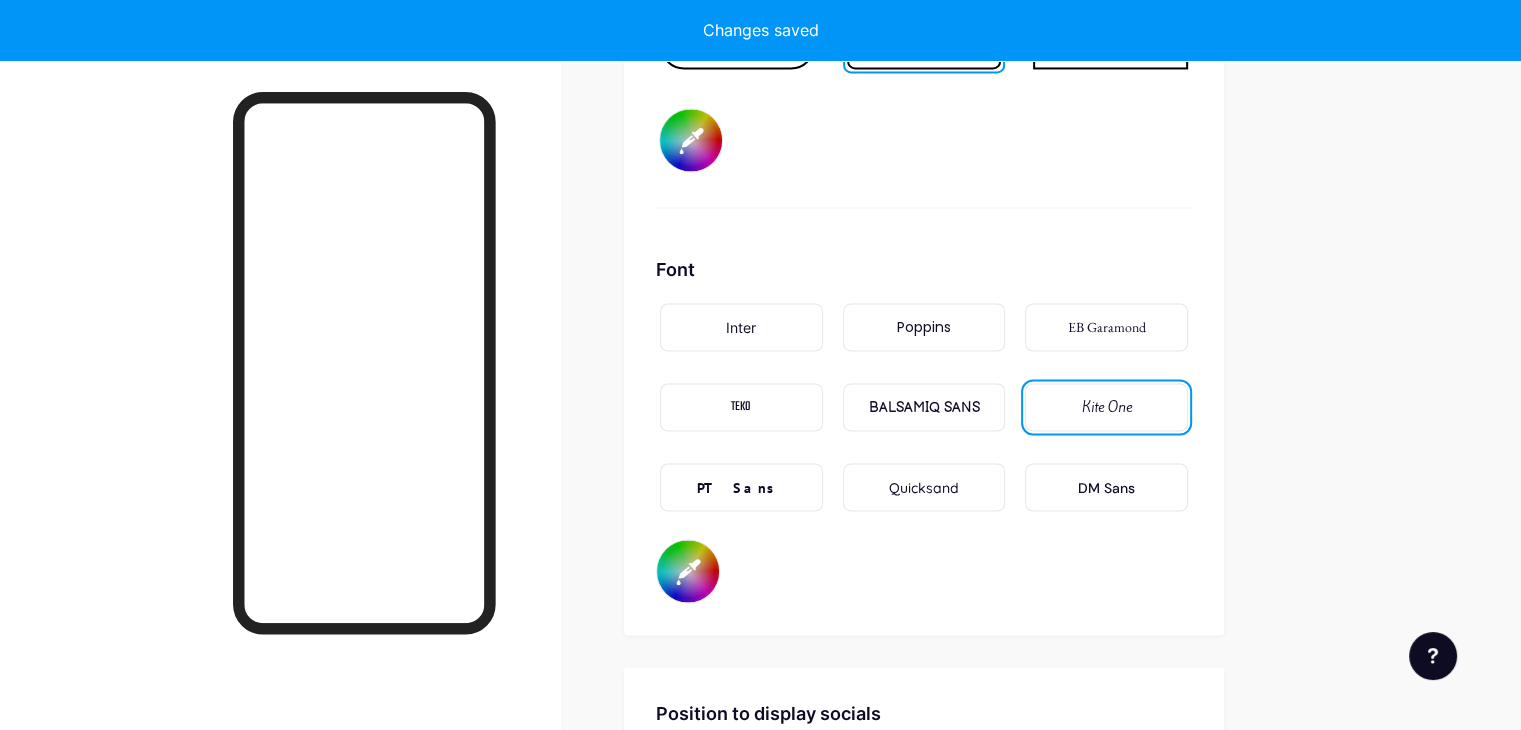 click on "DM Sans" at bounding box center [1106, 487] 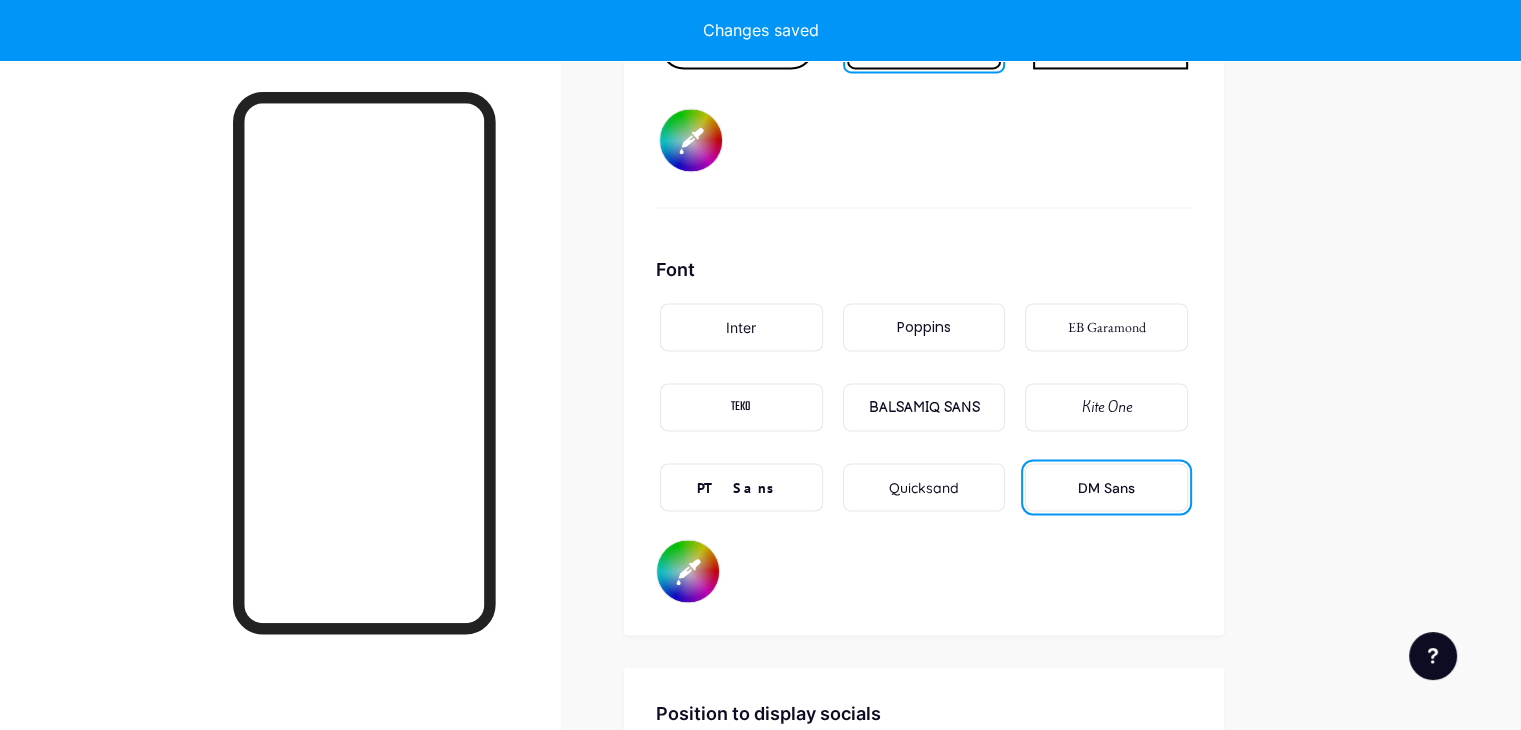 click on "#000000" at bounding box center (688, 571) 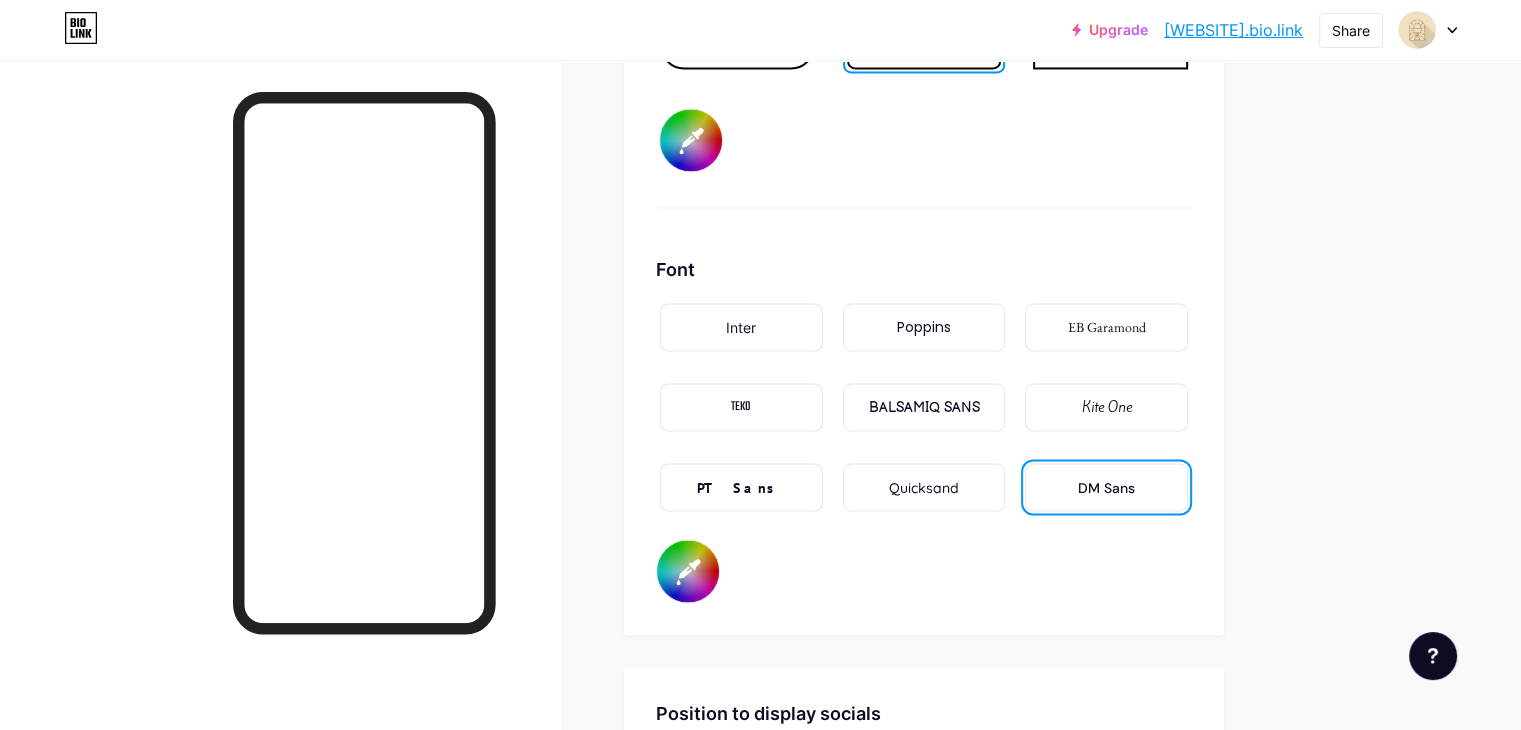 type on "#f0e1c2" 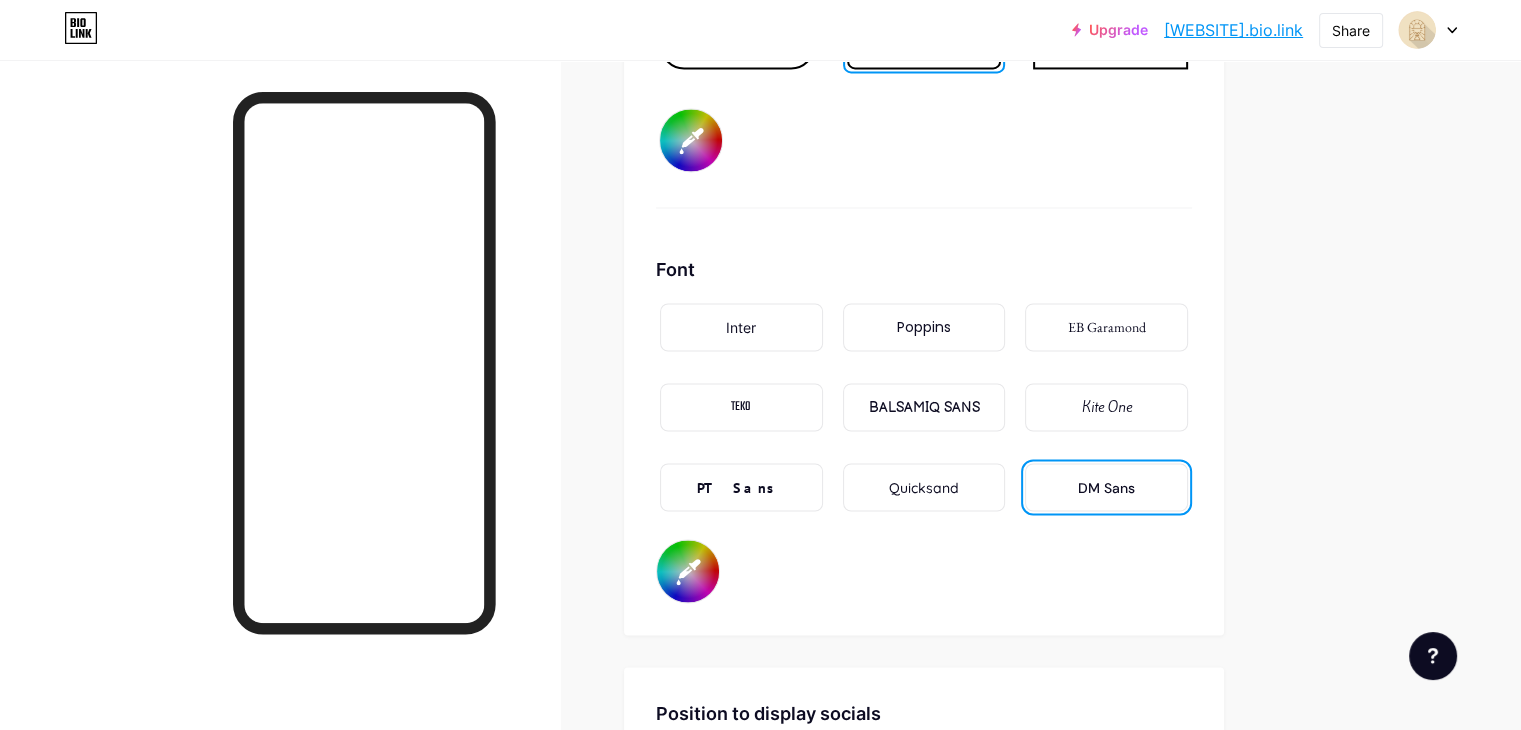 type on "#b18550" 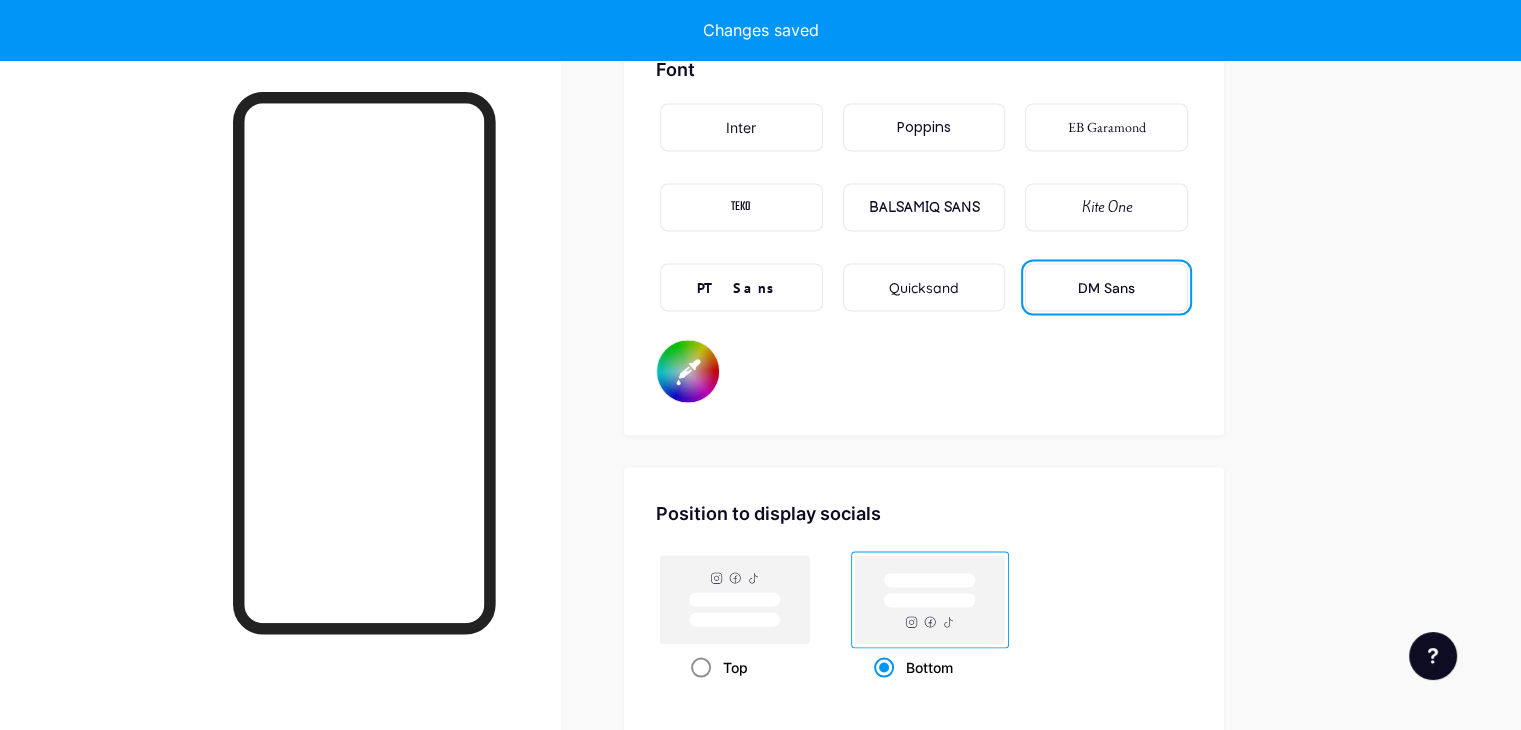 type on "#f0e1c2" 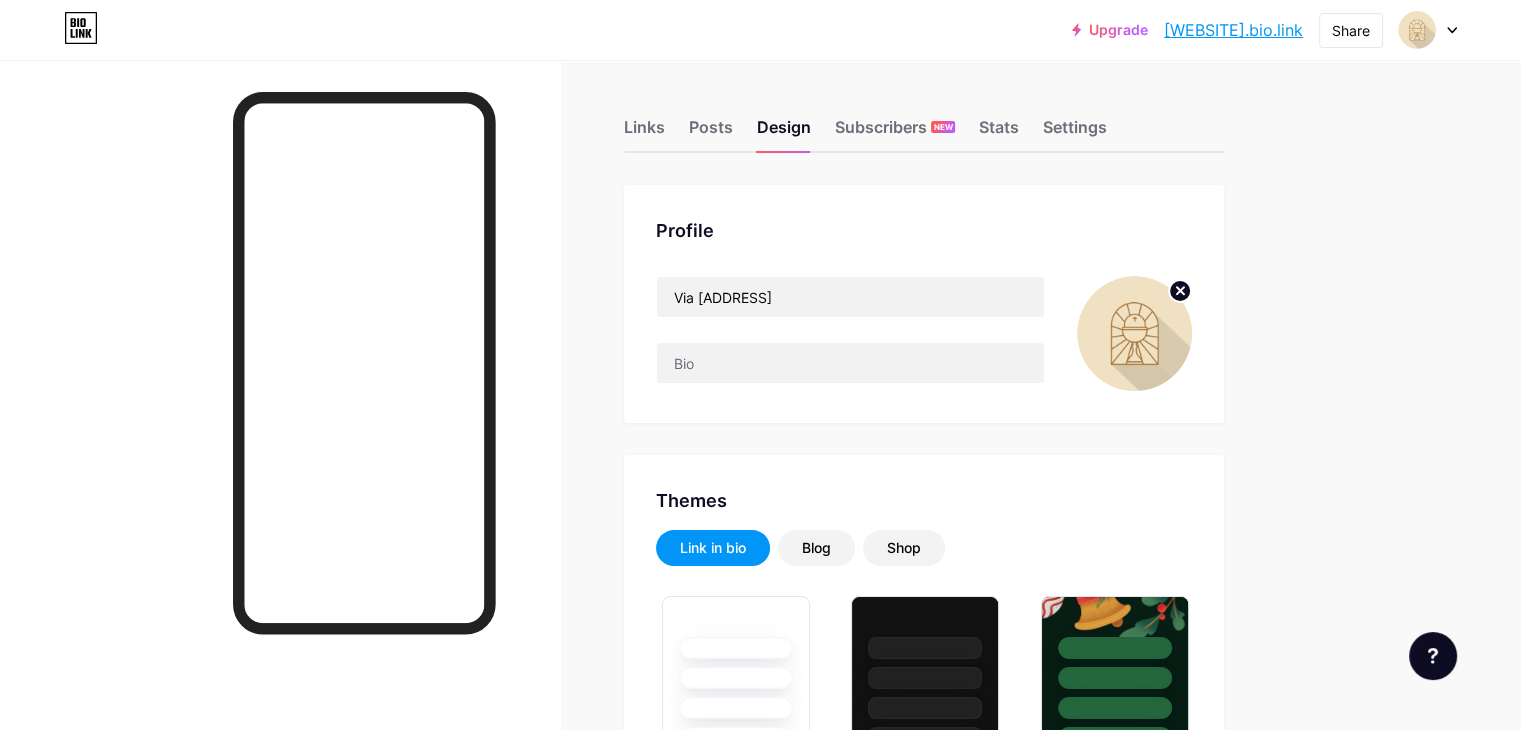 scroll, scrollTop: 0, scrollLeft: 0, axis: both 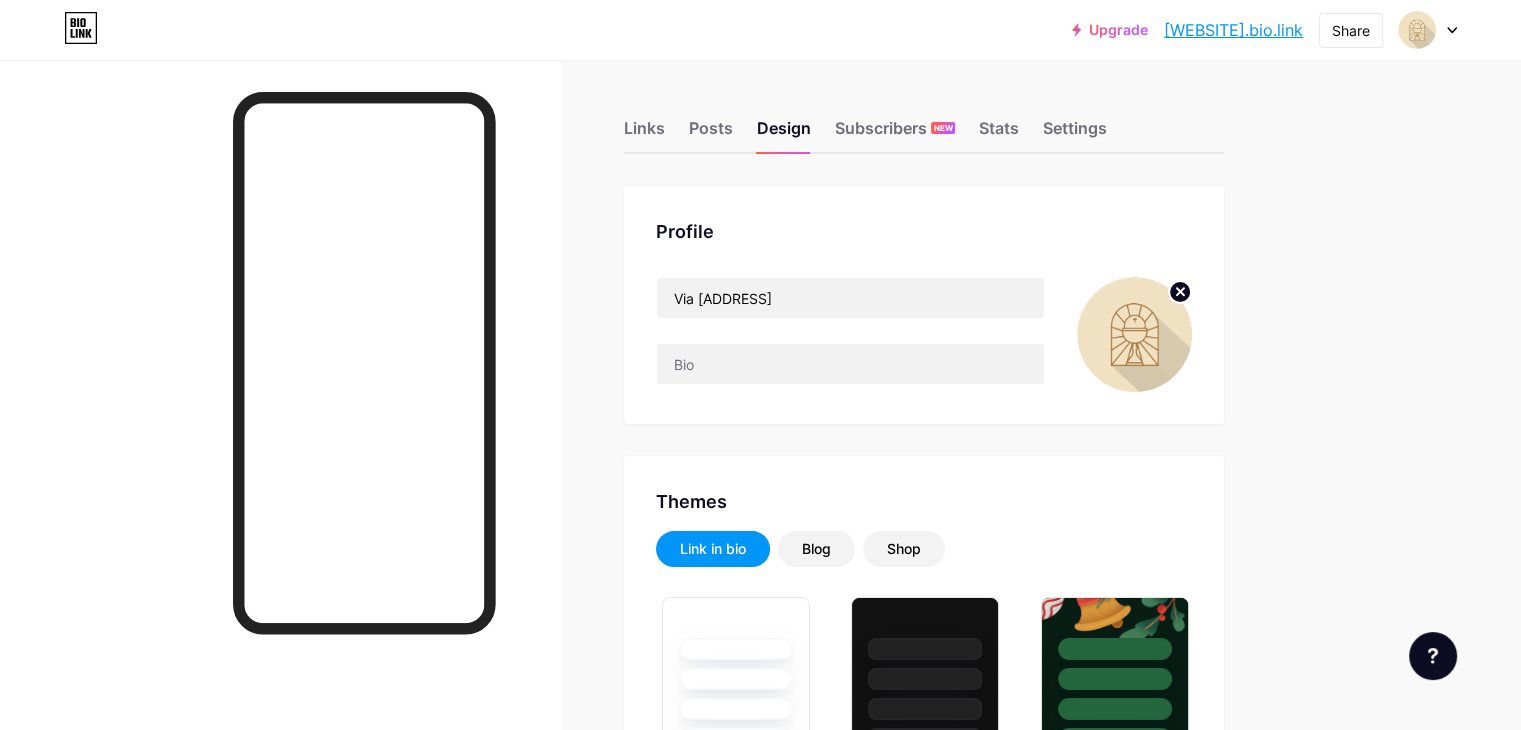 click on "Themes   Link in bio   Blog   Shop       Basics       Carbon       Xmas 23       Pride       Glitch       Winter · Live       Glassy · Live       Chameleon · Live       Rainy Night · Live       Neon · Live       Summer       Retro       Strawberry · Live       Desert       Sunny       Autumn       Leaf       Clear Sky       Blush       Unicorn       Minimal       Cloudy       Shadow     Create your own           Changes saved" at bounding box center [924, 1579] 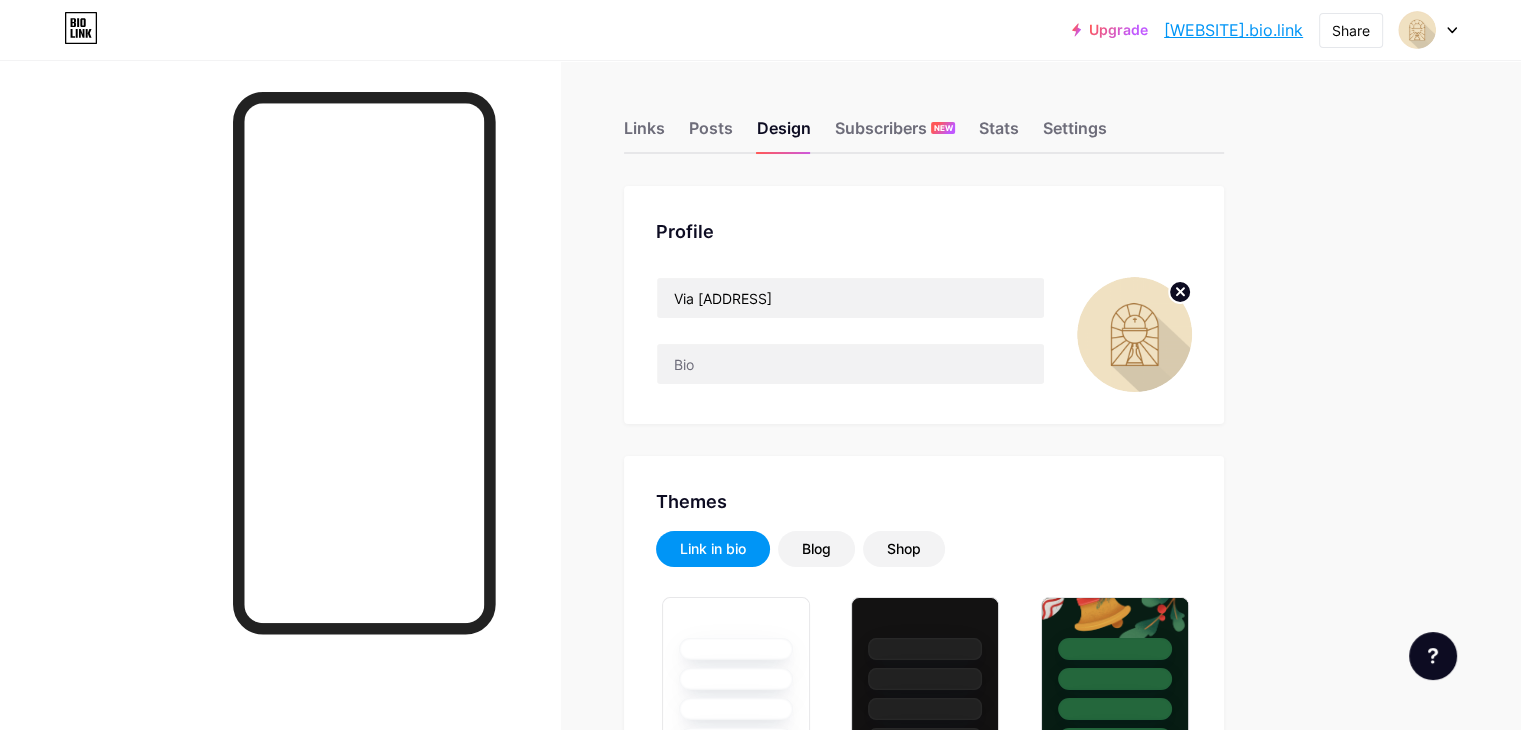 click on "[WEBSITE].bio.link" at bounding box center [1233, 30] 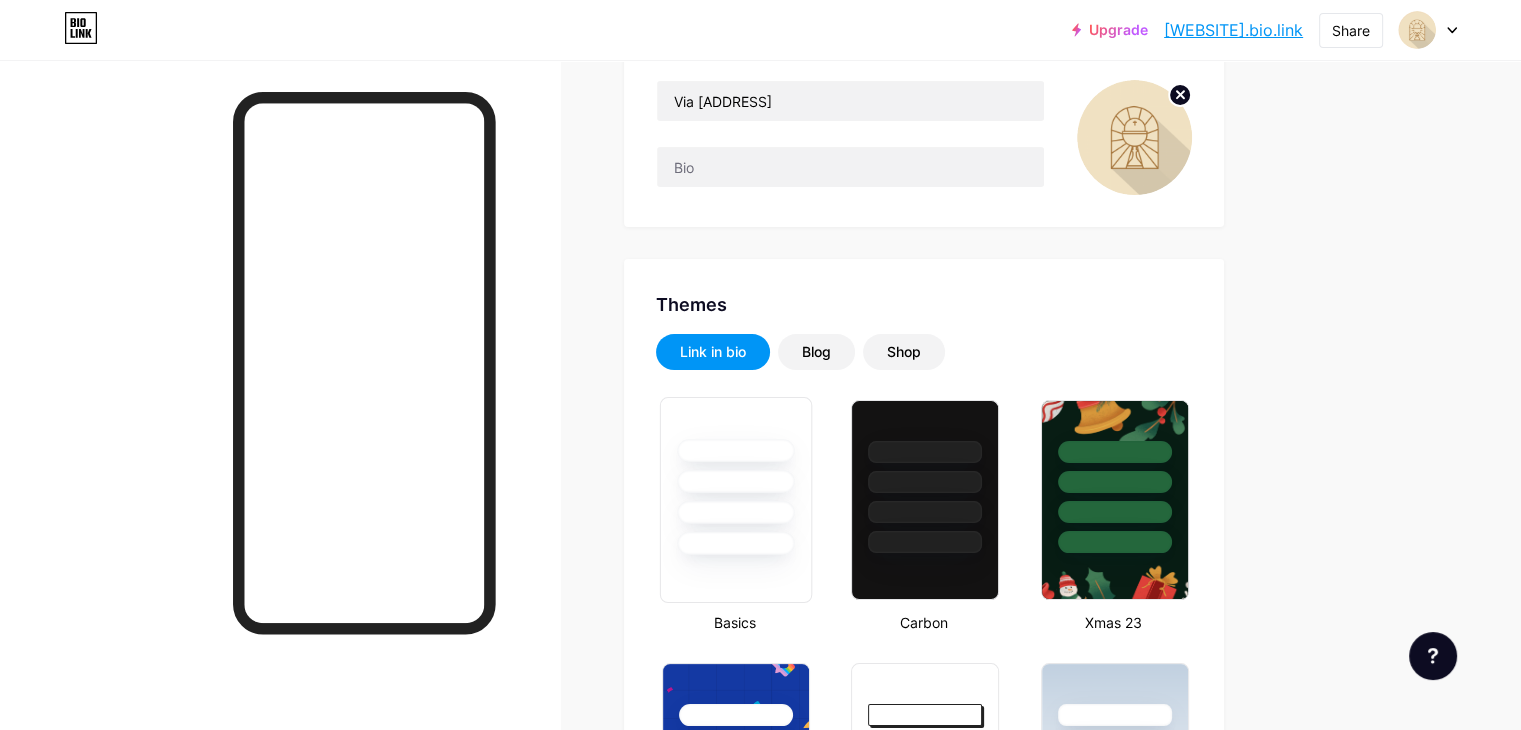 scroll, scrollTop: 200, scrollLeft: 0, axis: vertical 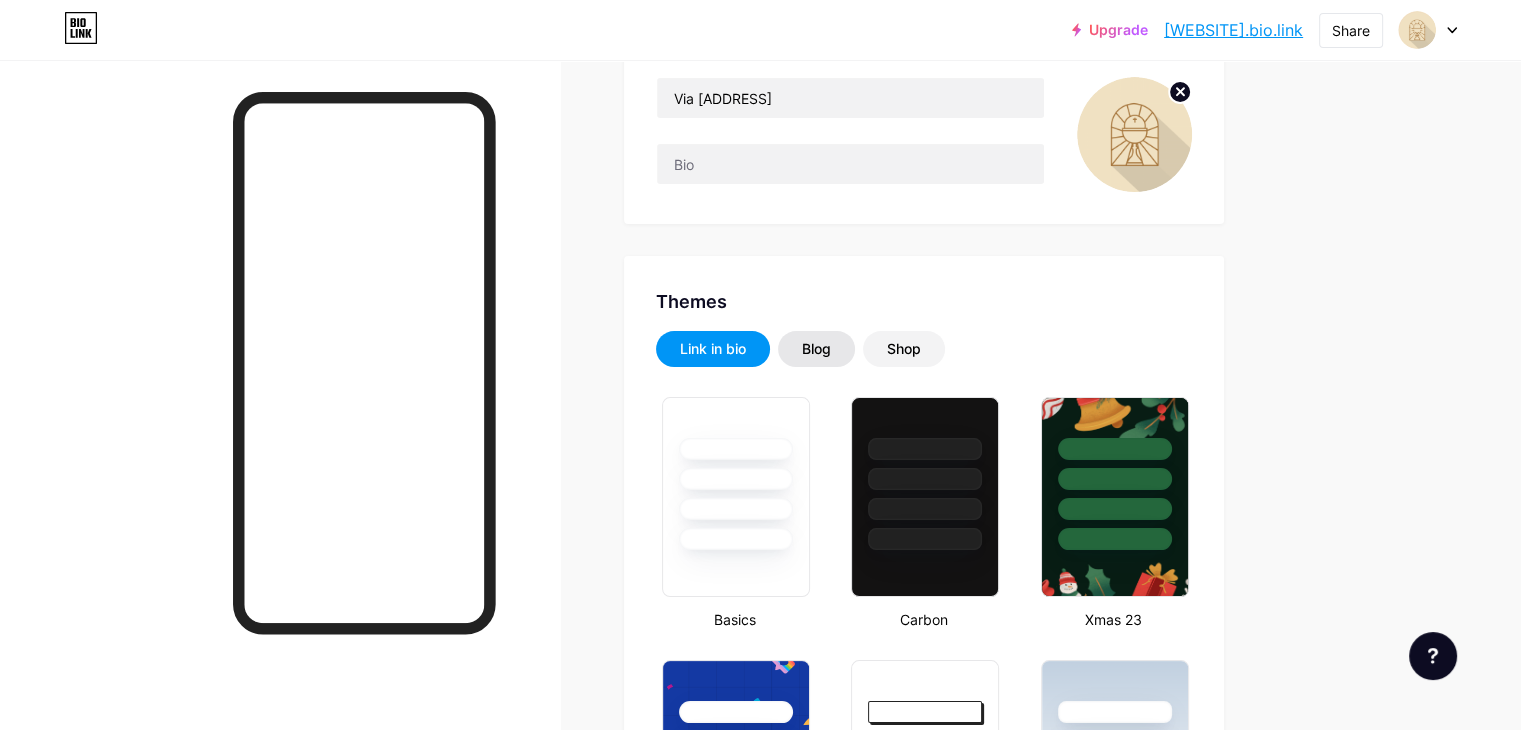 click on "Blog" at bounding box center (816, 349) 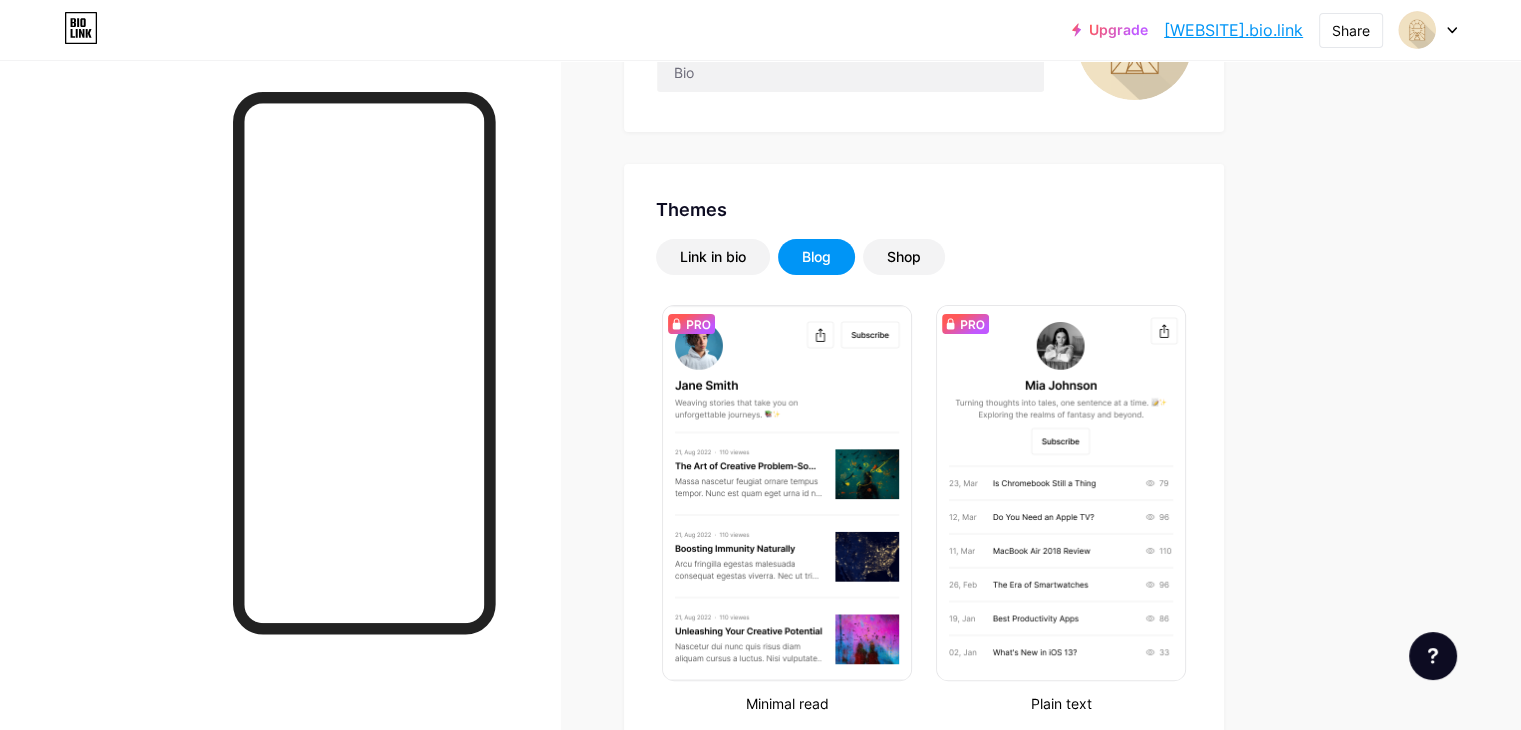 scroll, scrollTop: 300, scrollLeft: 0, axis: vertical 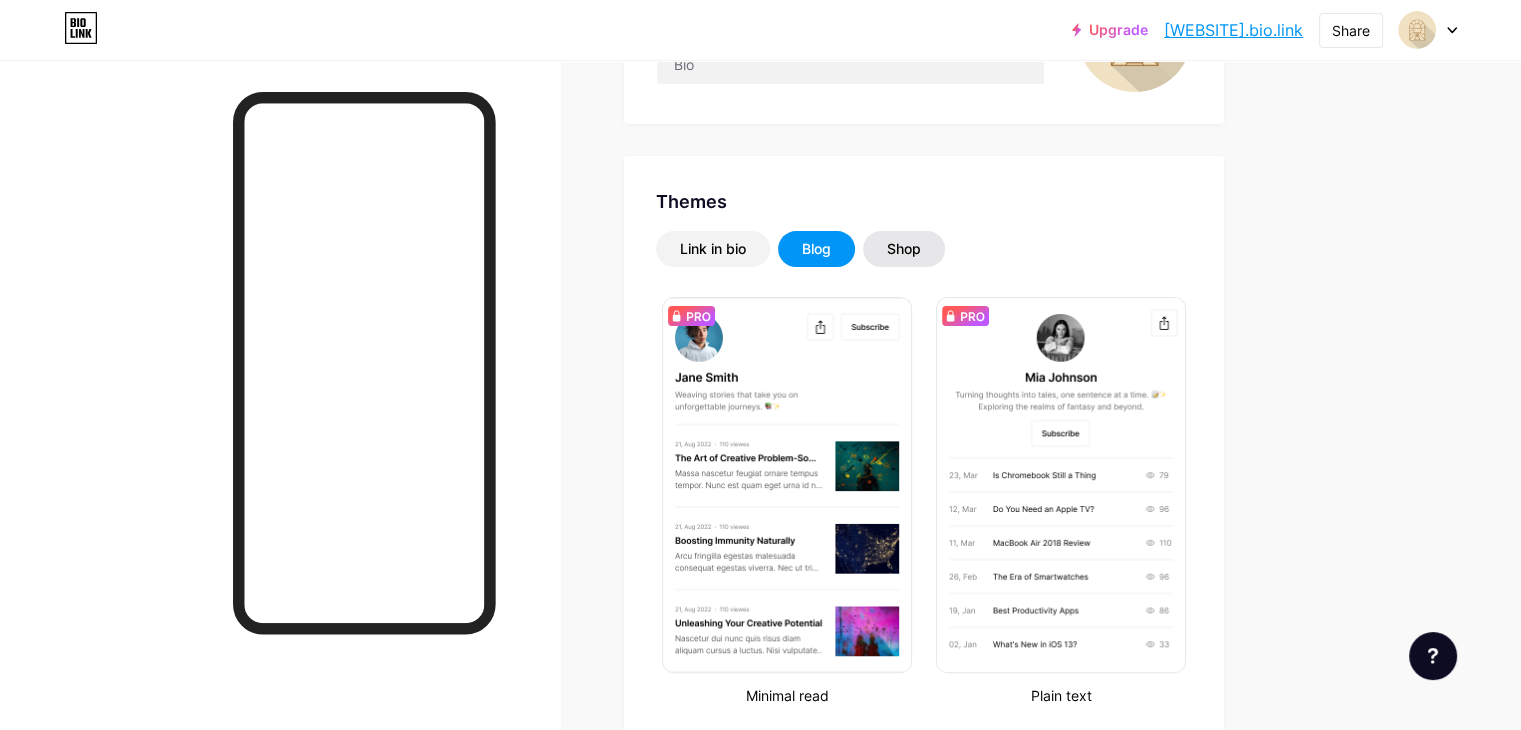 click on "Shop" at bounding box center [904, 249] 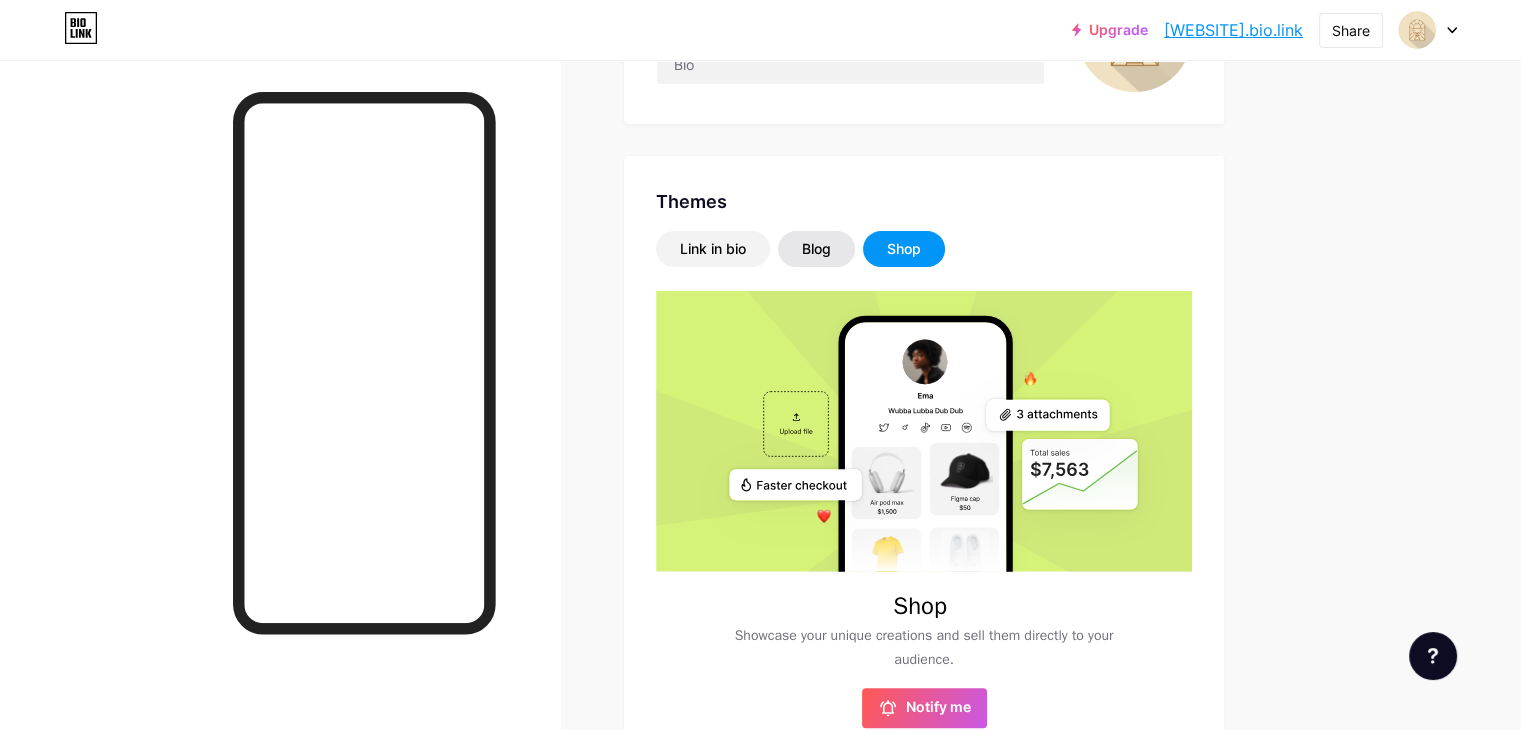 click on "Blog" at bounding box center [816, 249] 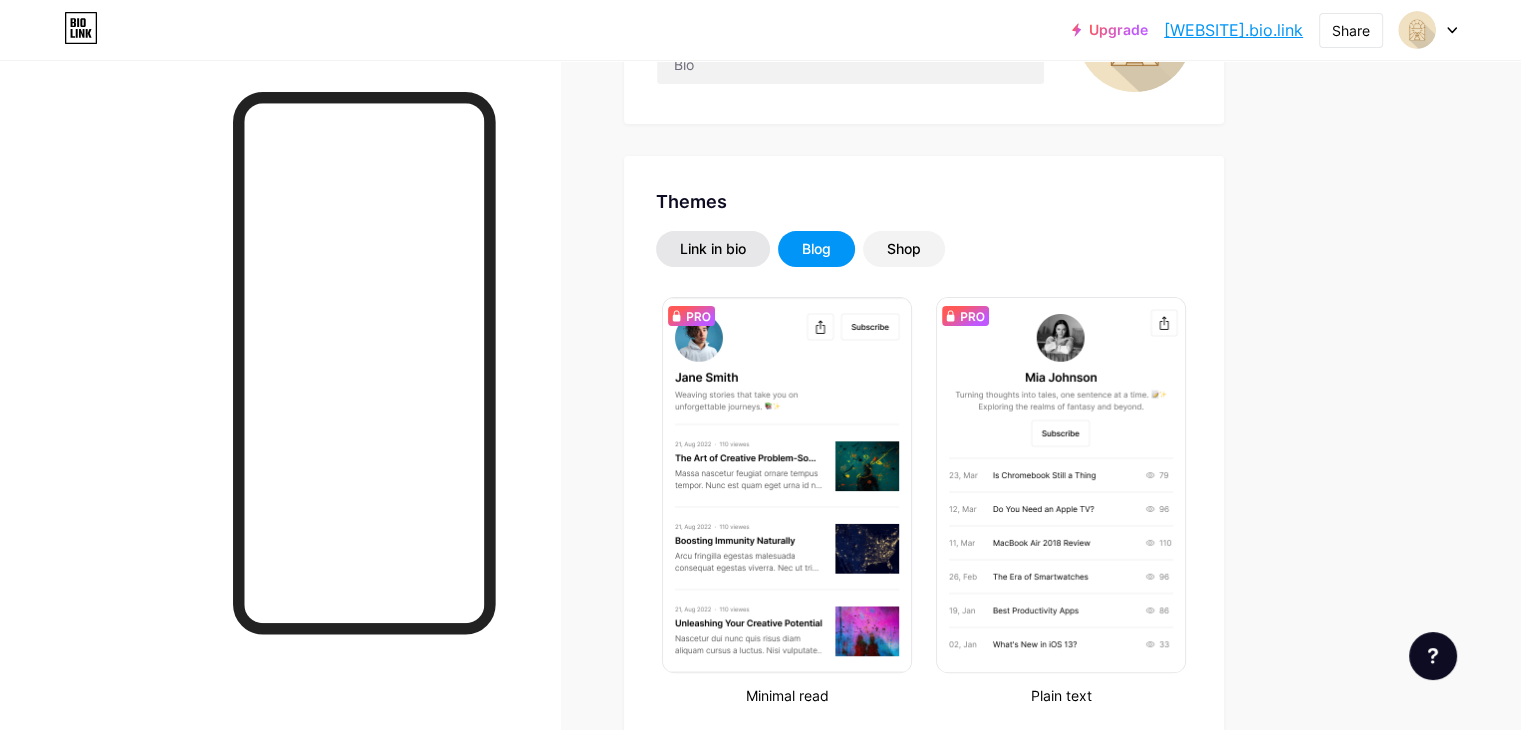 click on "Link in bio" at bounding box center (713, 249) 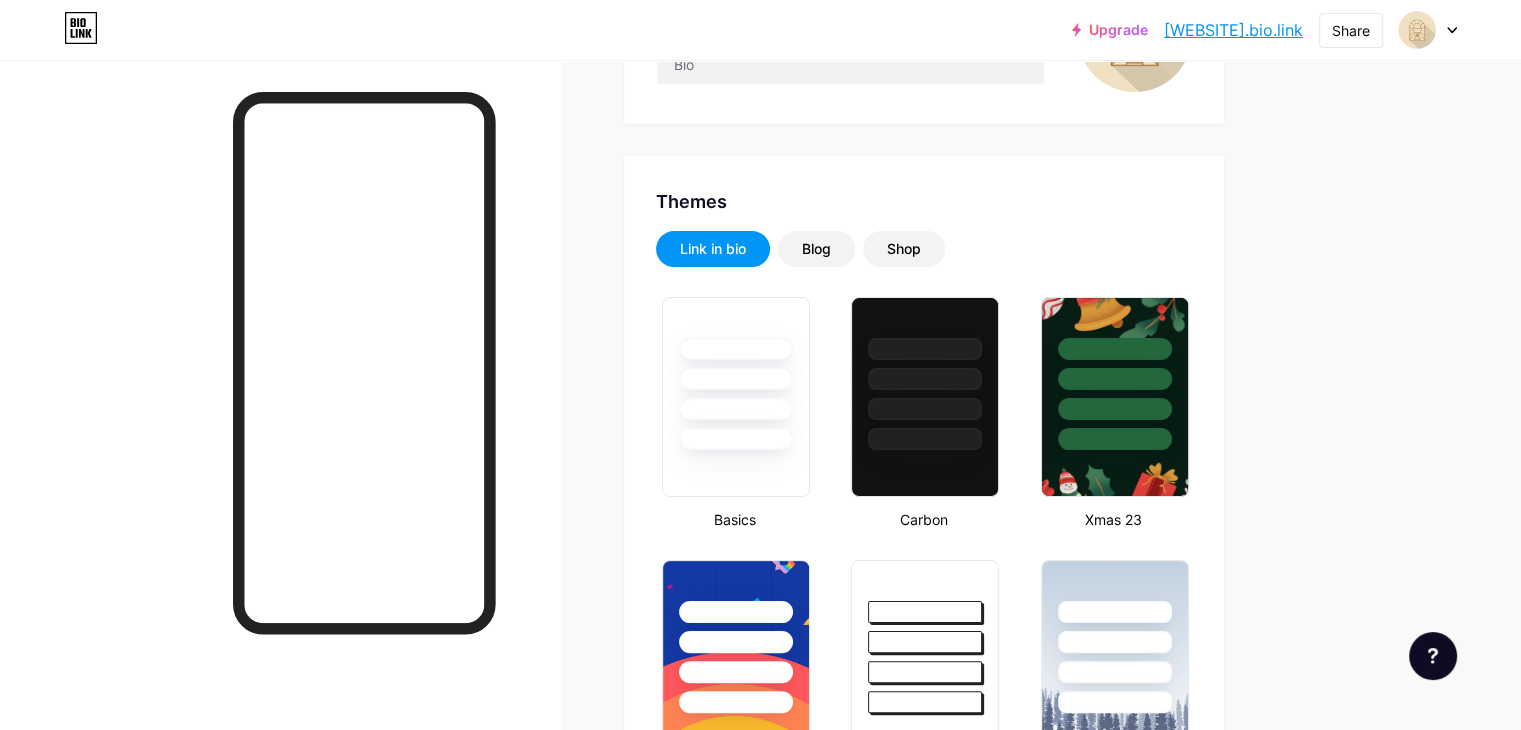 scroll, scrollTop: 0, scrollLeft: 0, axis: both 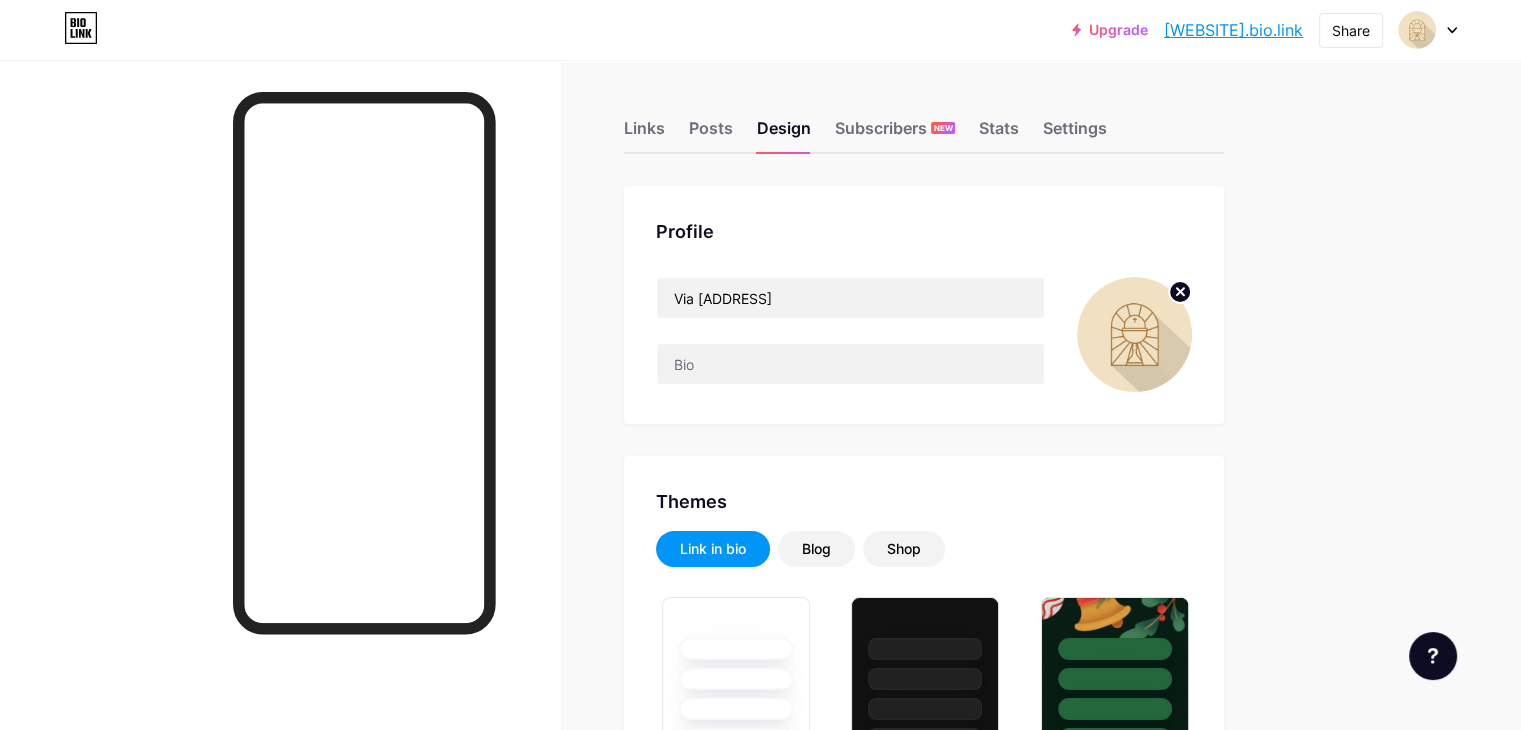 click 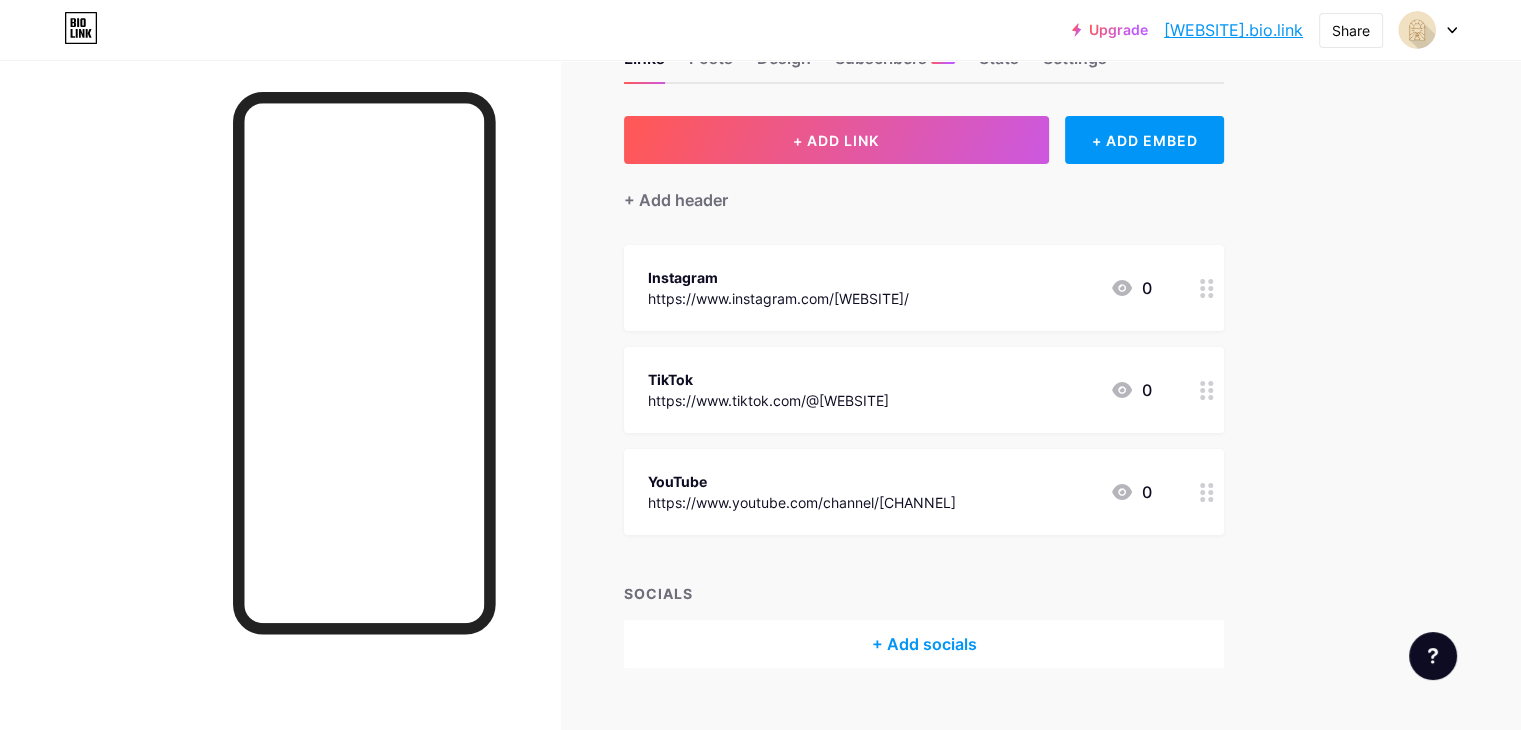 scroll, scrollTop: 0, scrollLeft: 0, axis: both 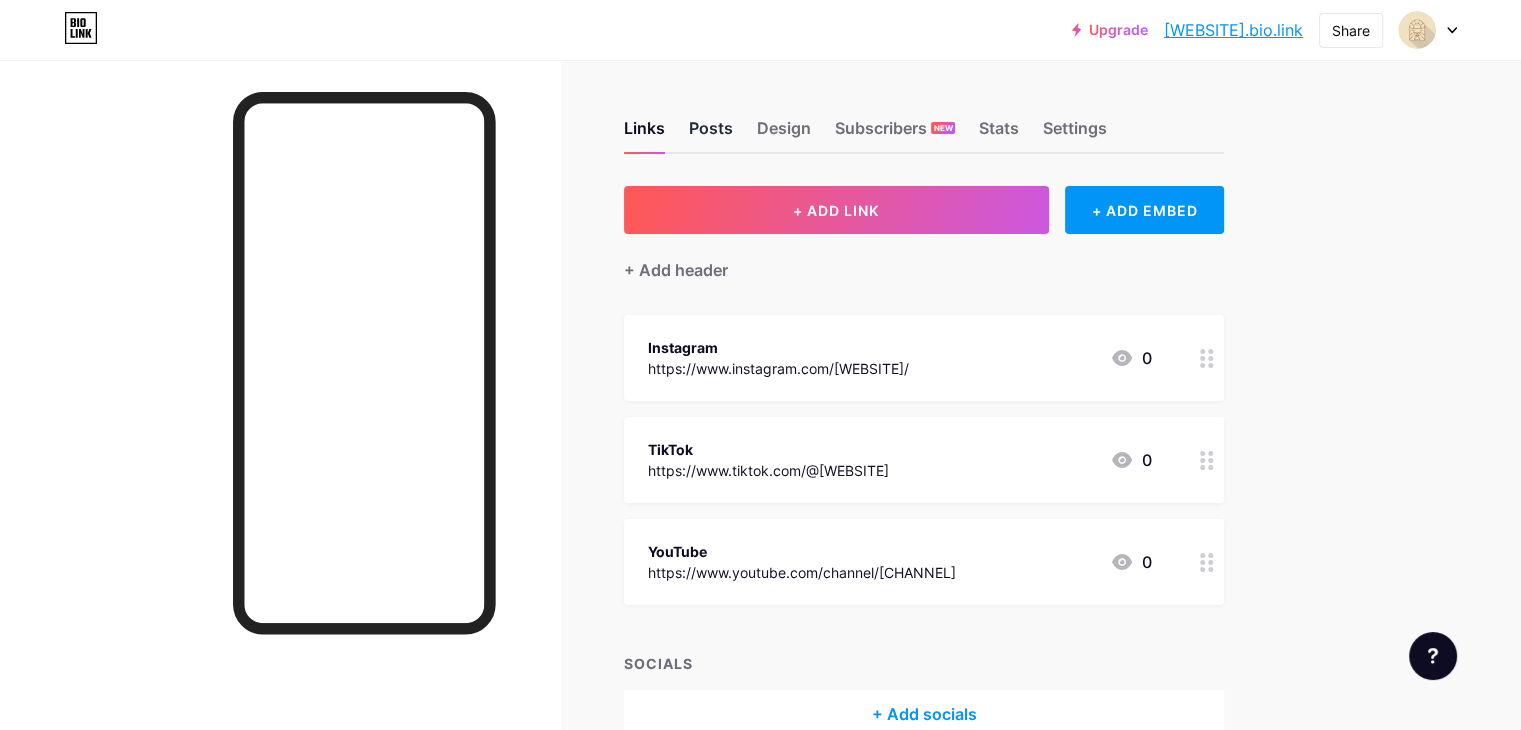 click on "Posts" at bounding box center (711, 134) 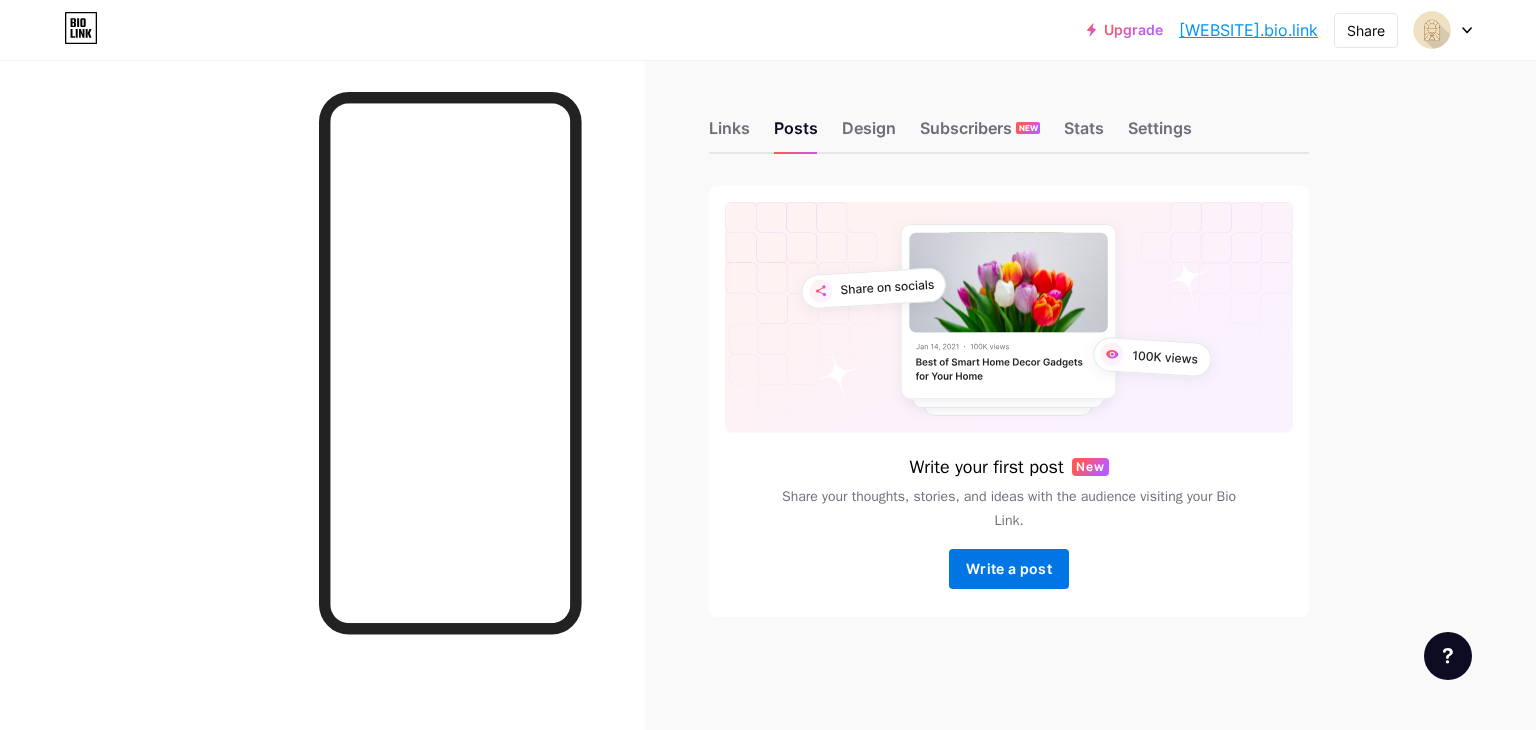 click on "Write a post" at bounding box center [1009, 568] 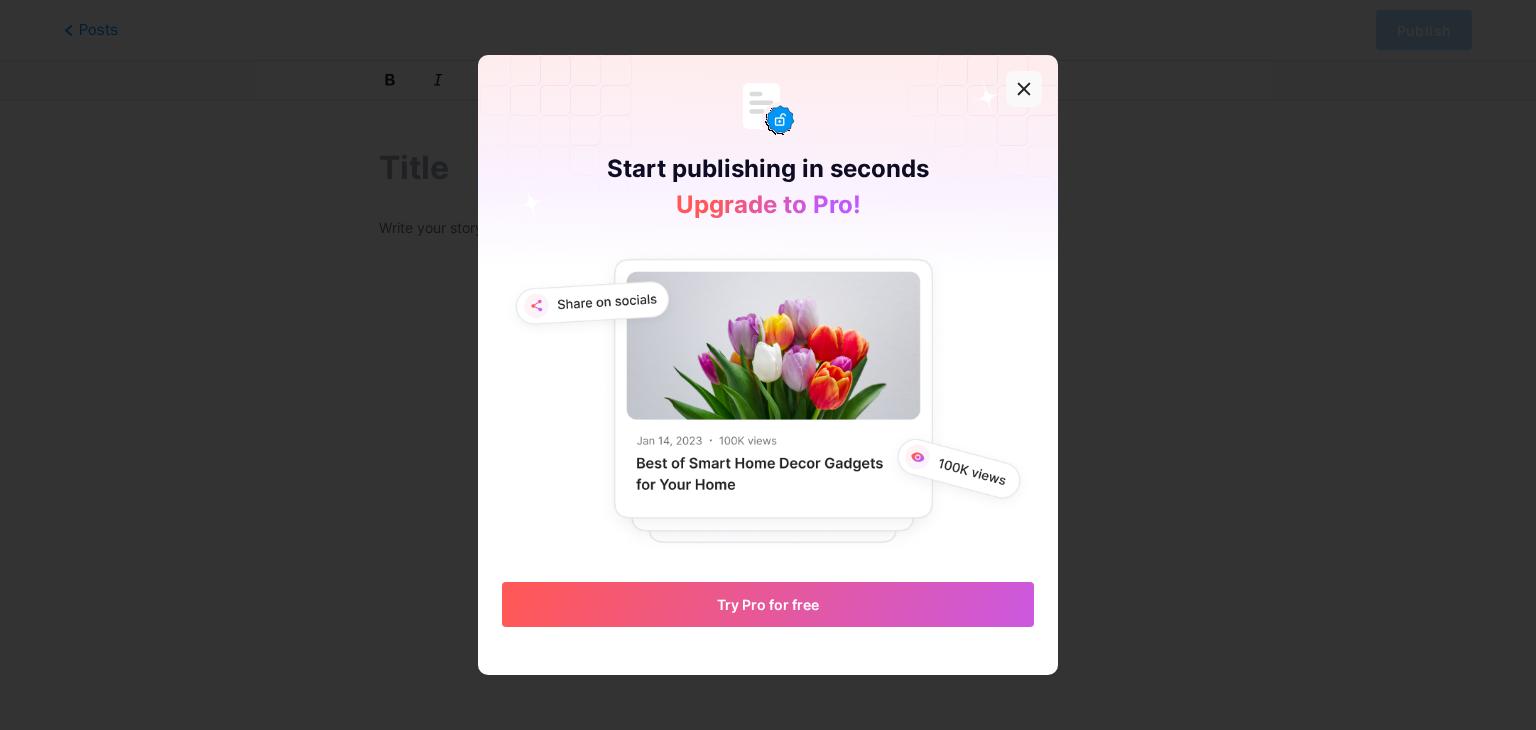 click at bounding box center (1024, 89) 